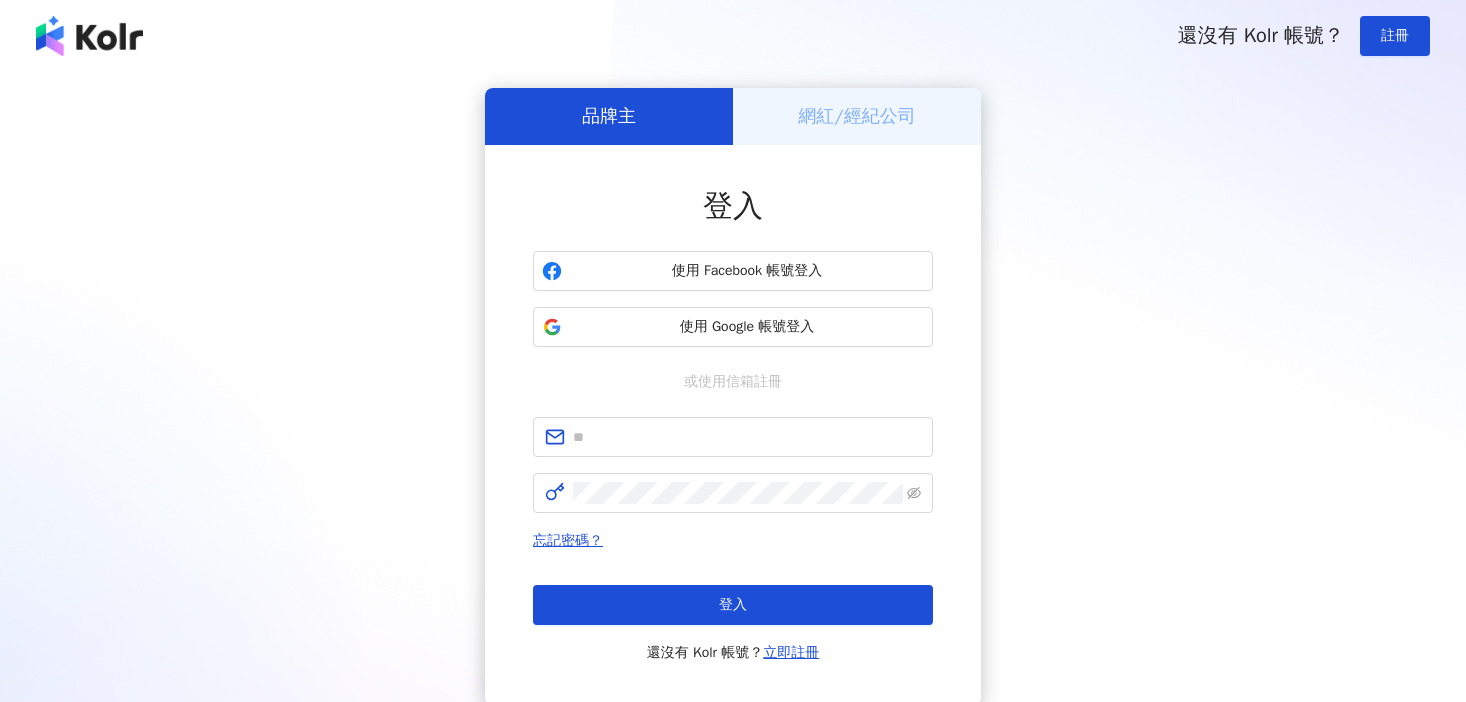 scroll, scrollTop: 0, scrollLeft: 0, axis: both 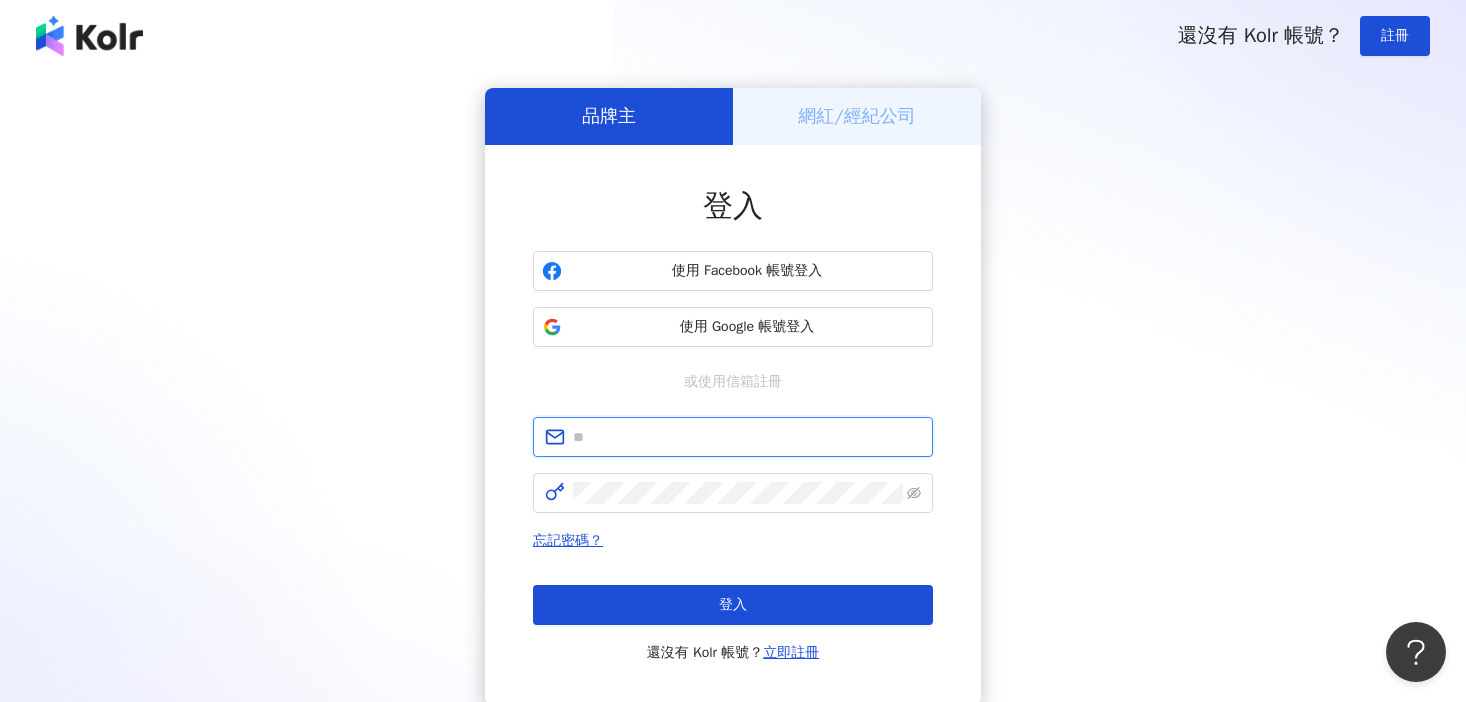 type on "**********" 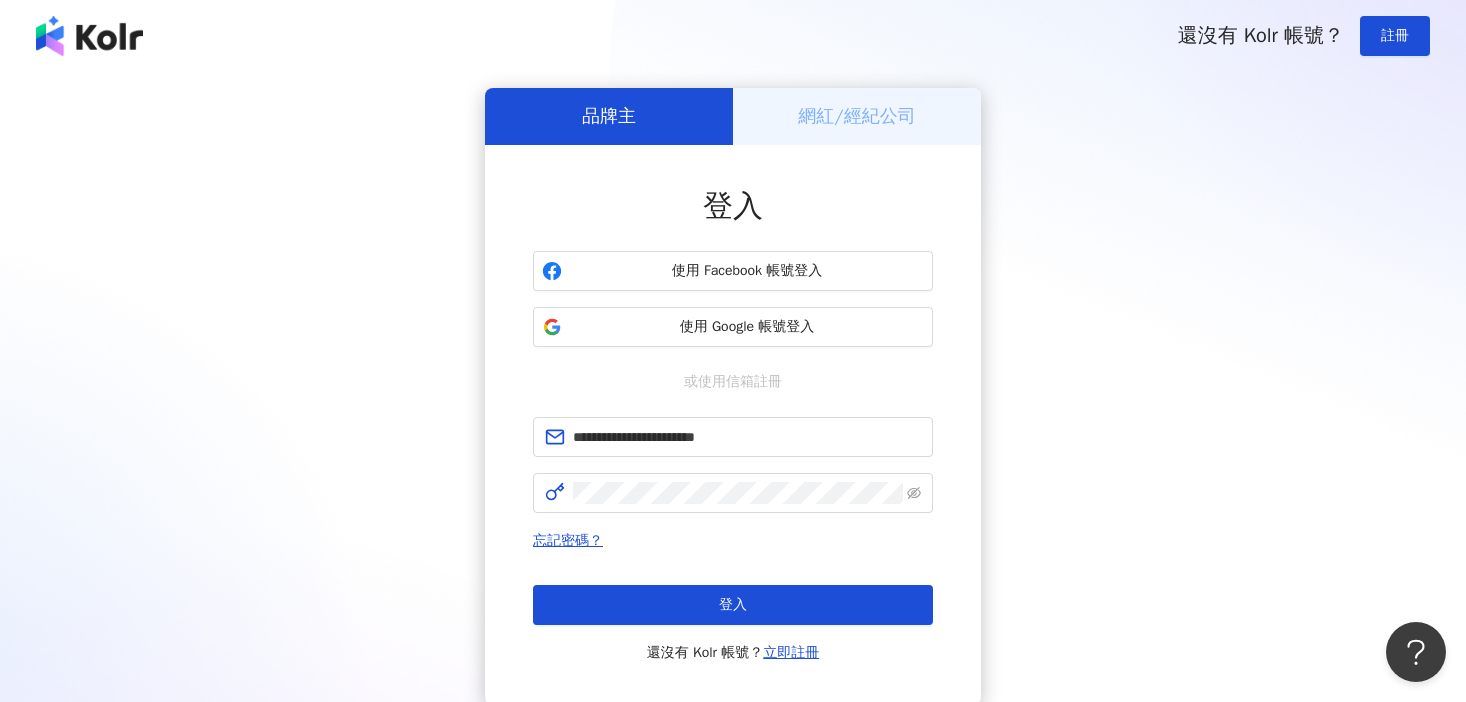 click on "登入 還沒有 Kolr 帳號？ 立即註冊" at bounding box center [733, 625] 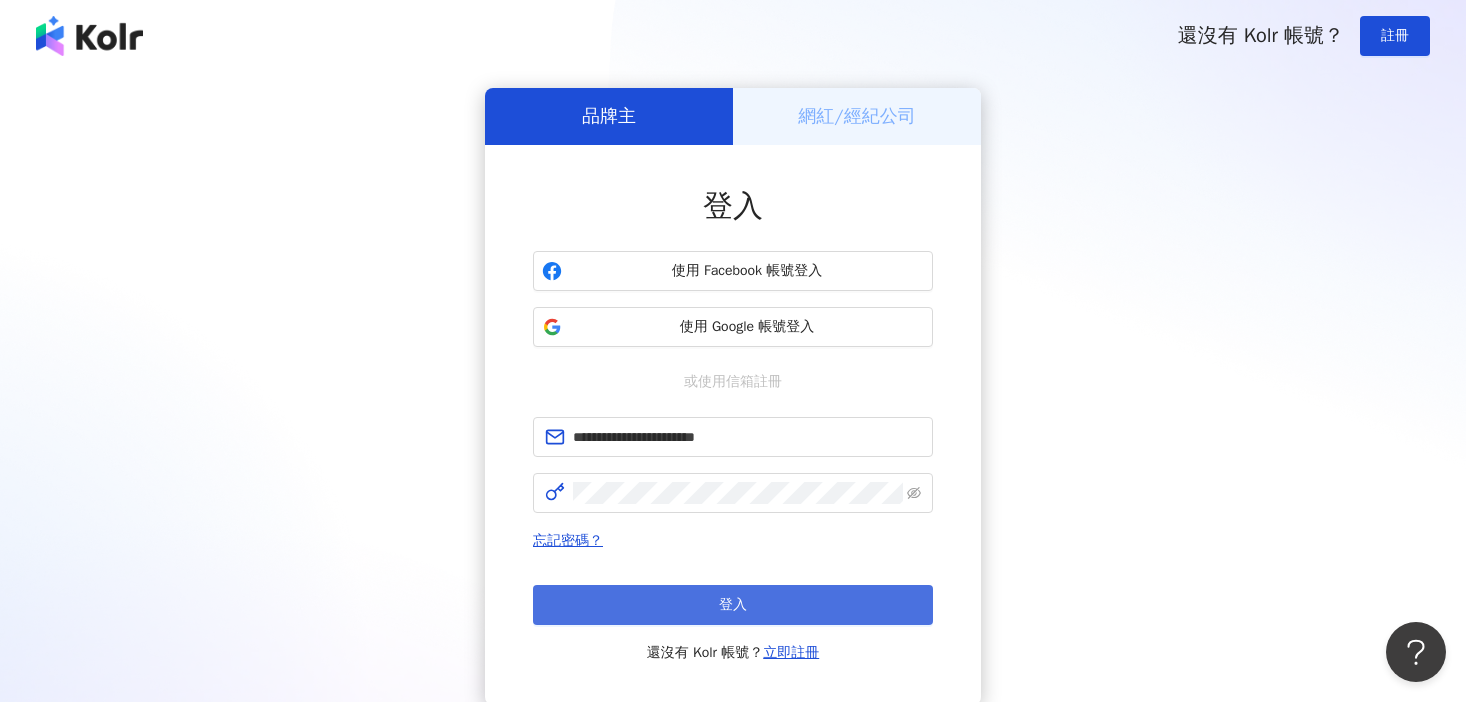 click on "登入" at bounding box center (733, 605) 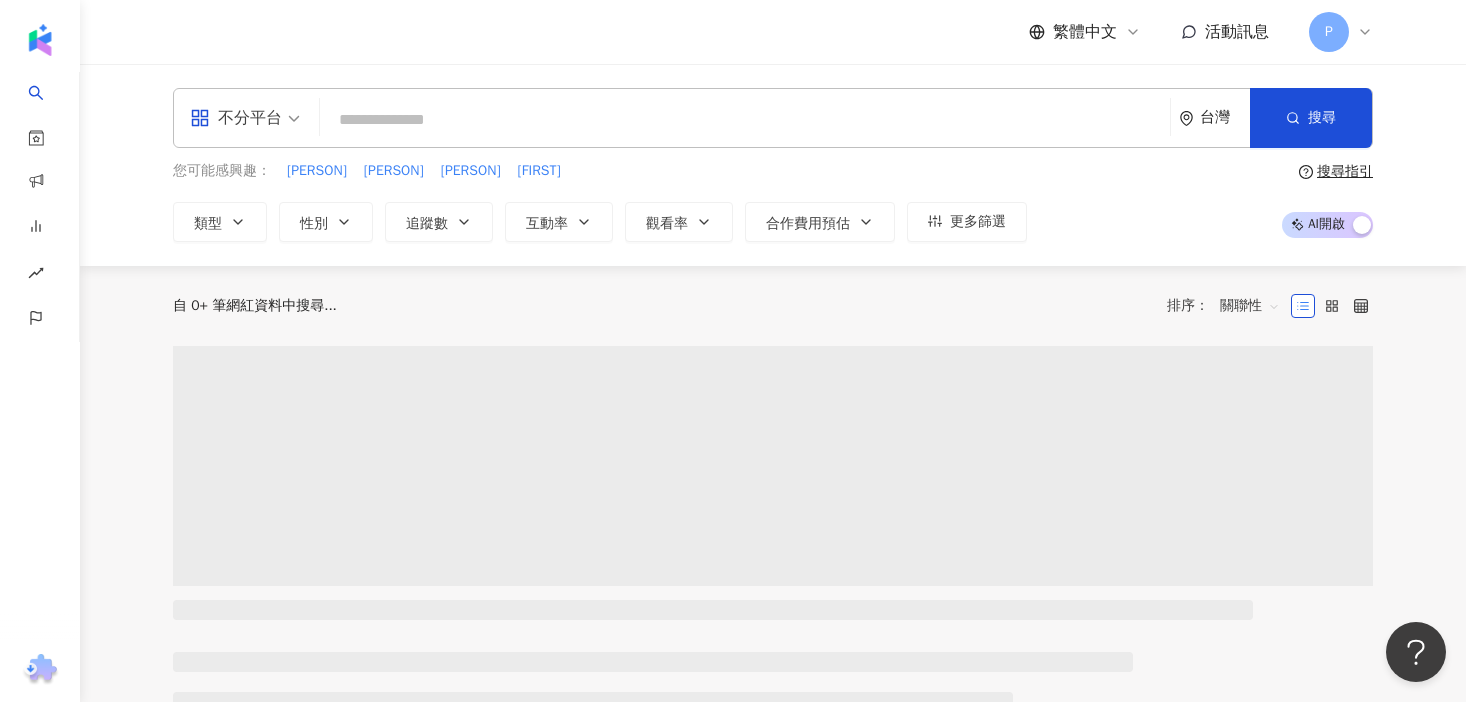 click on "不分平台 台灣 搜尋" at bounding box center [773, 118] 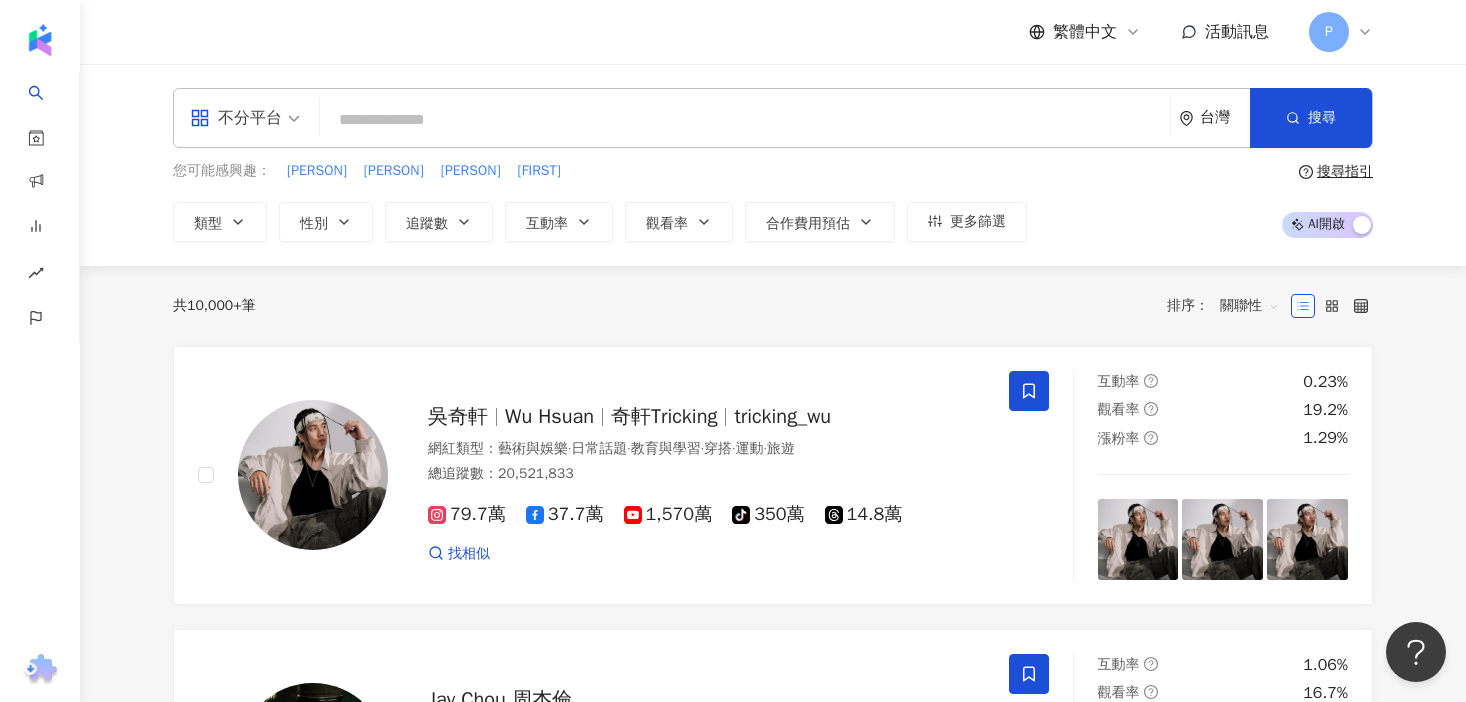 click at bounding box center (745, 120) 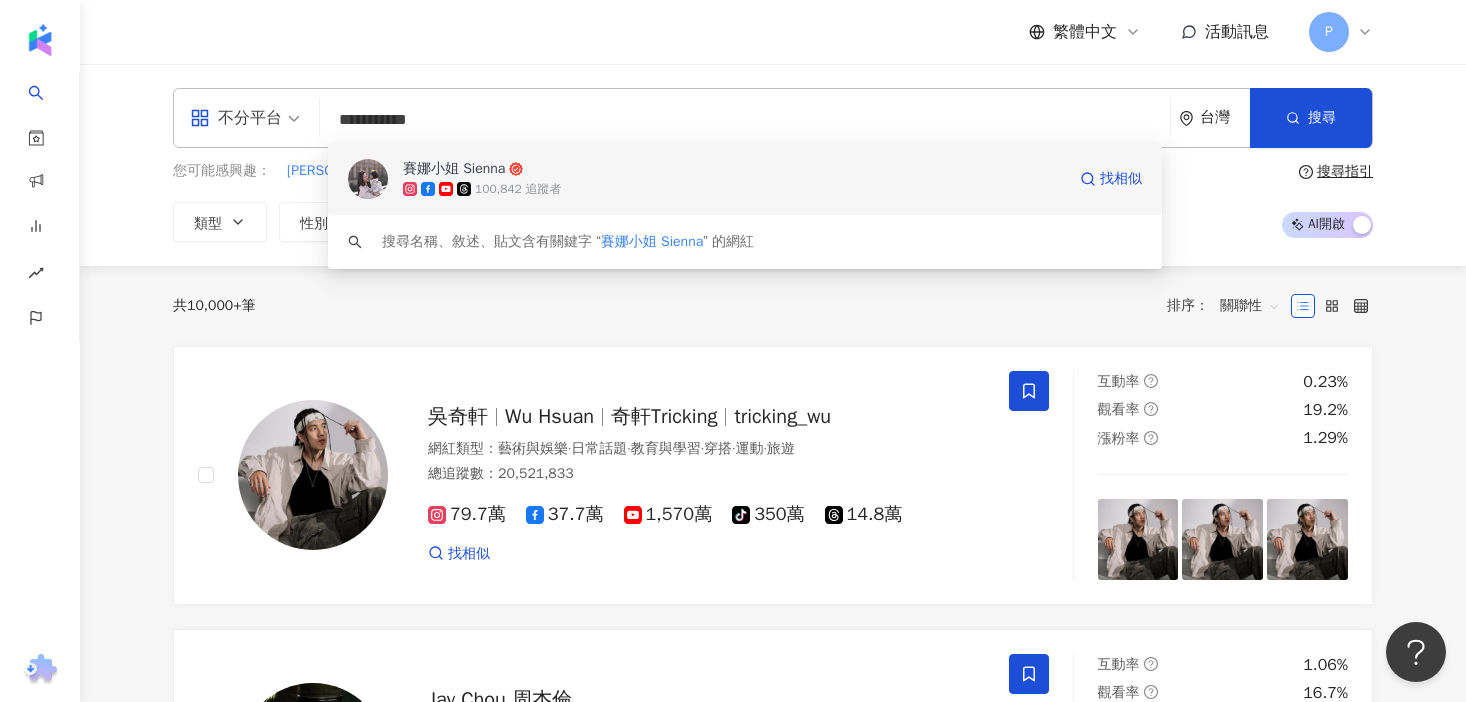click on "賽娜小姐 Sienna" at bounding box center (734, 169) 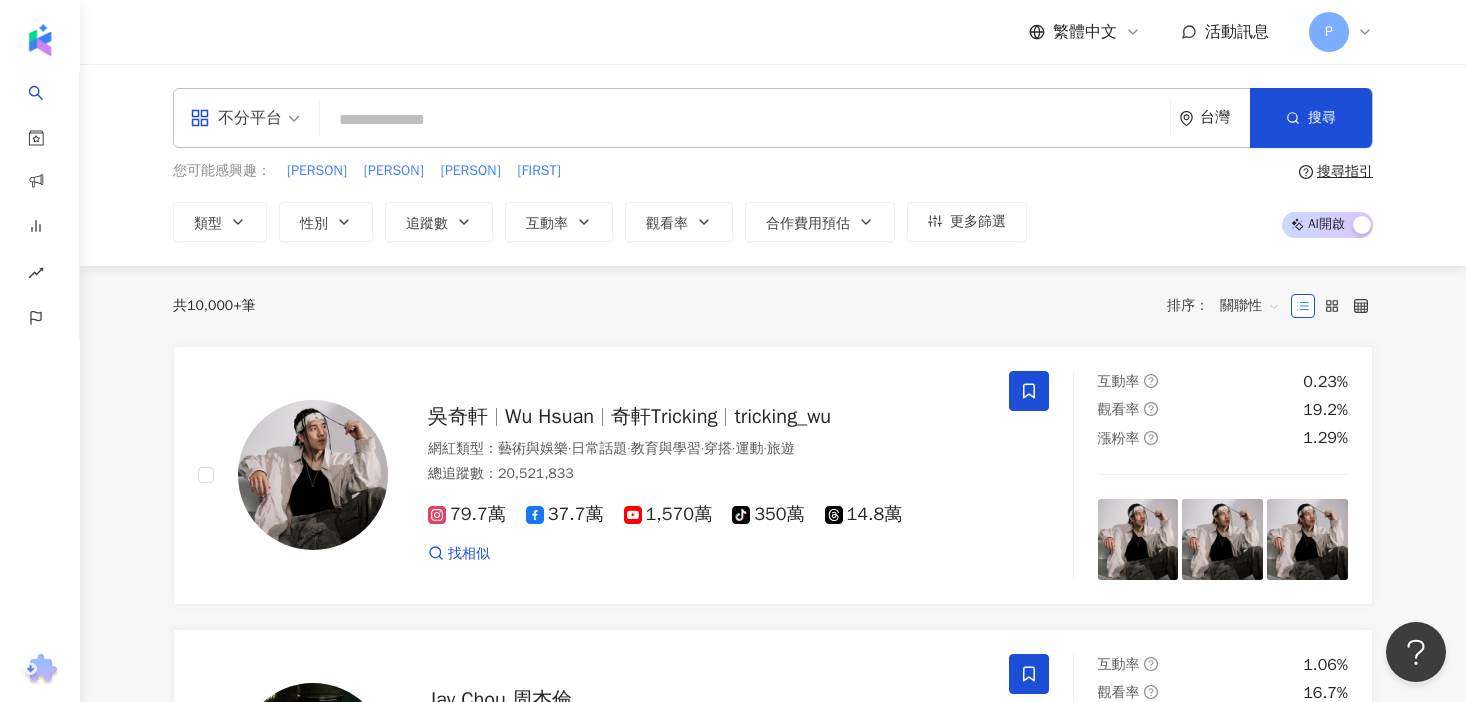 click on "不分平台 台灣 搜尋 b0065251-803d-4aa5-bd8f-3dc05782257c 賽娜小姐 Sienna 100,842   追蹤者 搜尋名稱、敘述、貼文含有關鍵字 “ 賽娜小姐 Sienna ” 的網紅" at bounding box center (773, 118) 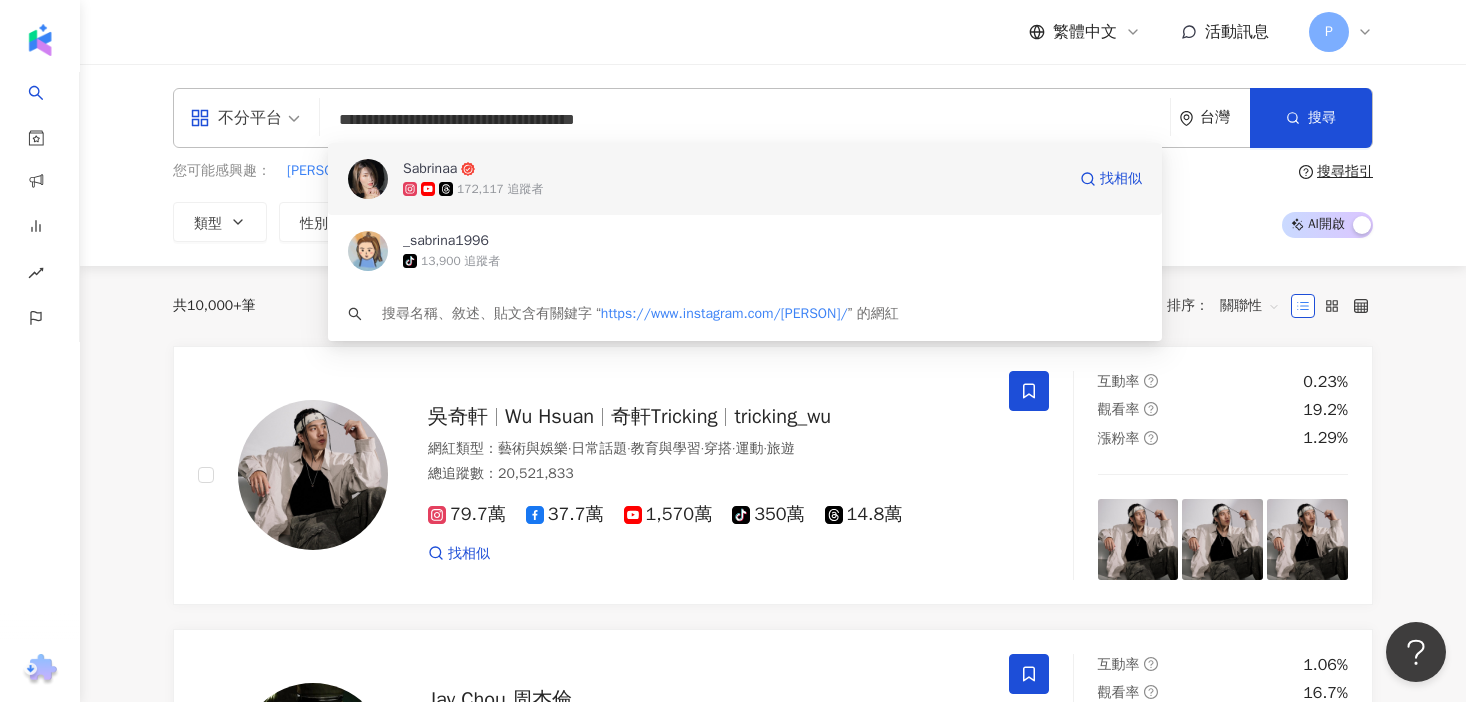 click on "172,117   追蹤者" at bounding box center (734, 189) 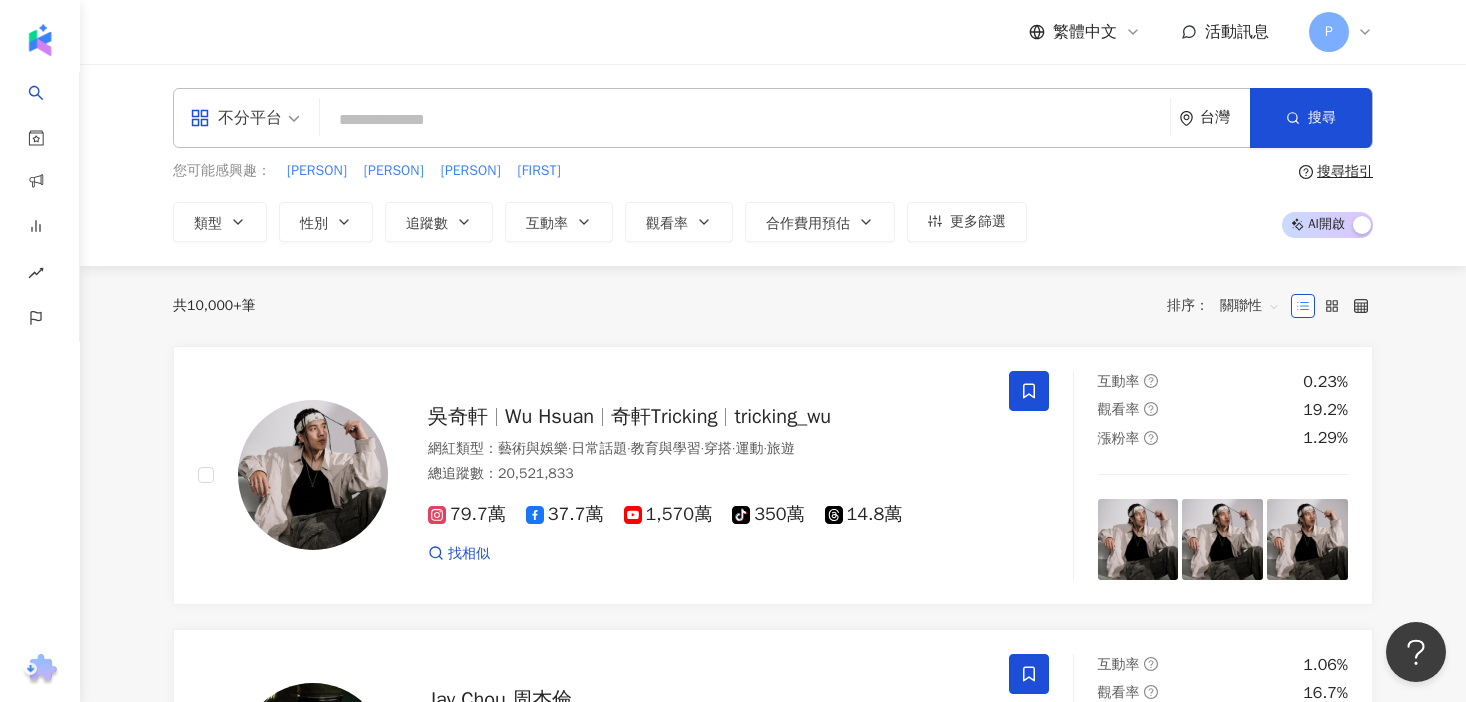 click at bounding box center [745, 120] 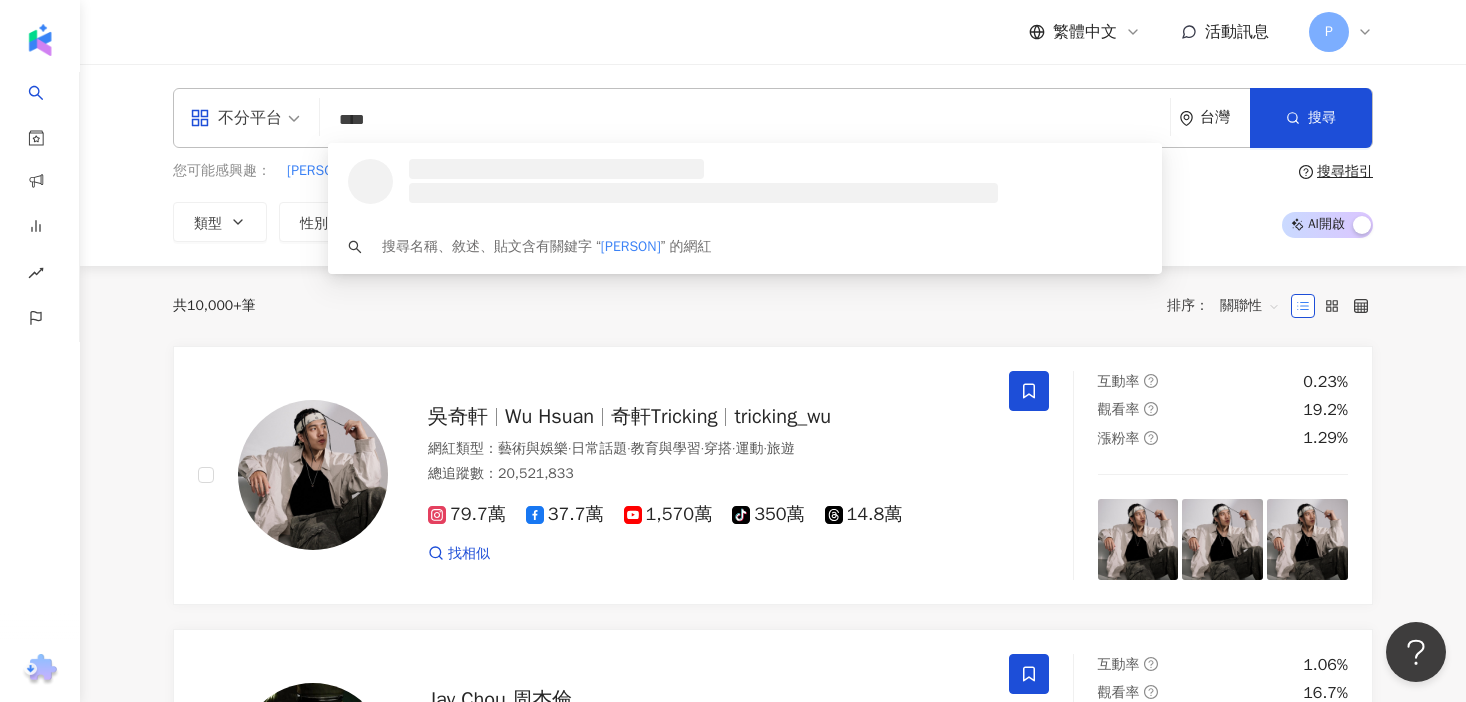 click at bounding box center [556, 169] 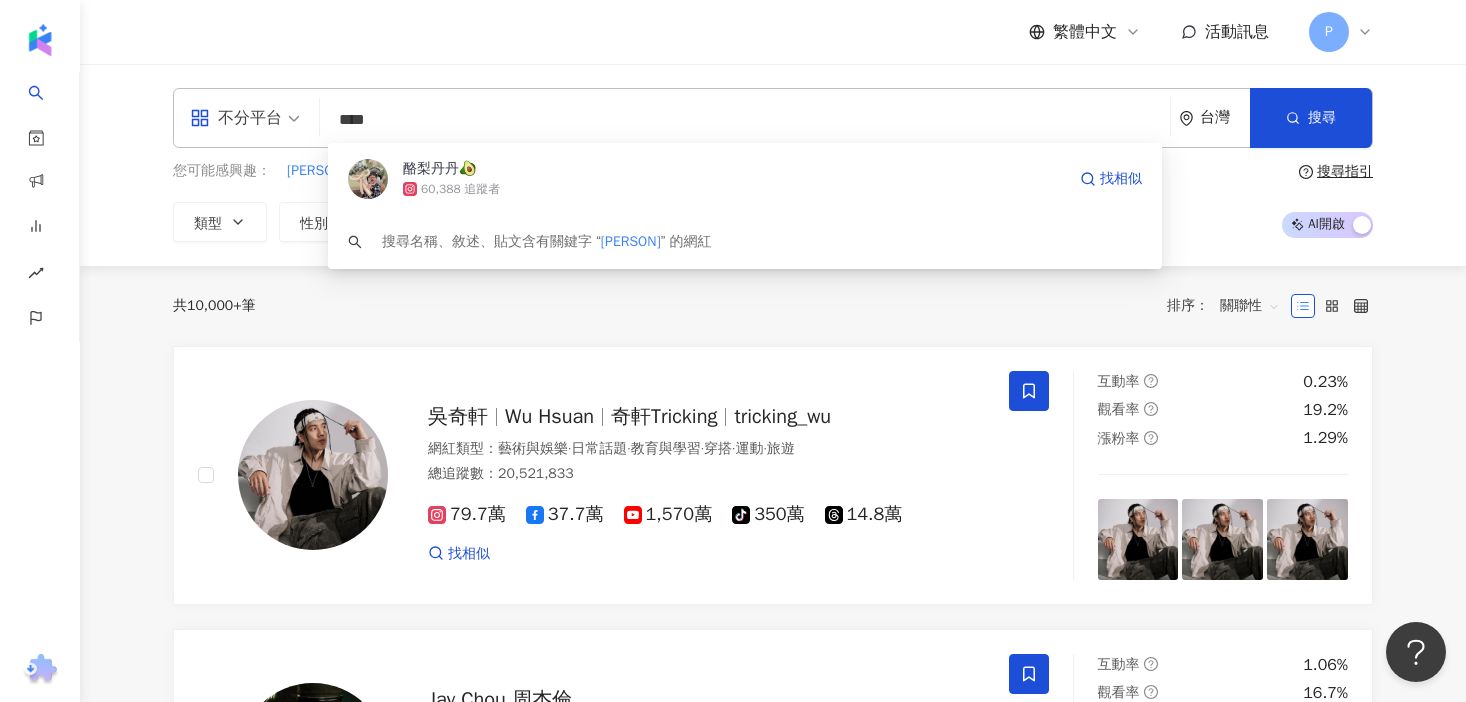 click on "酪梨丹丹🥑" at bounding box center [734, 169] 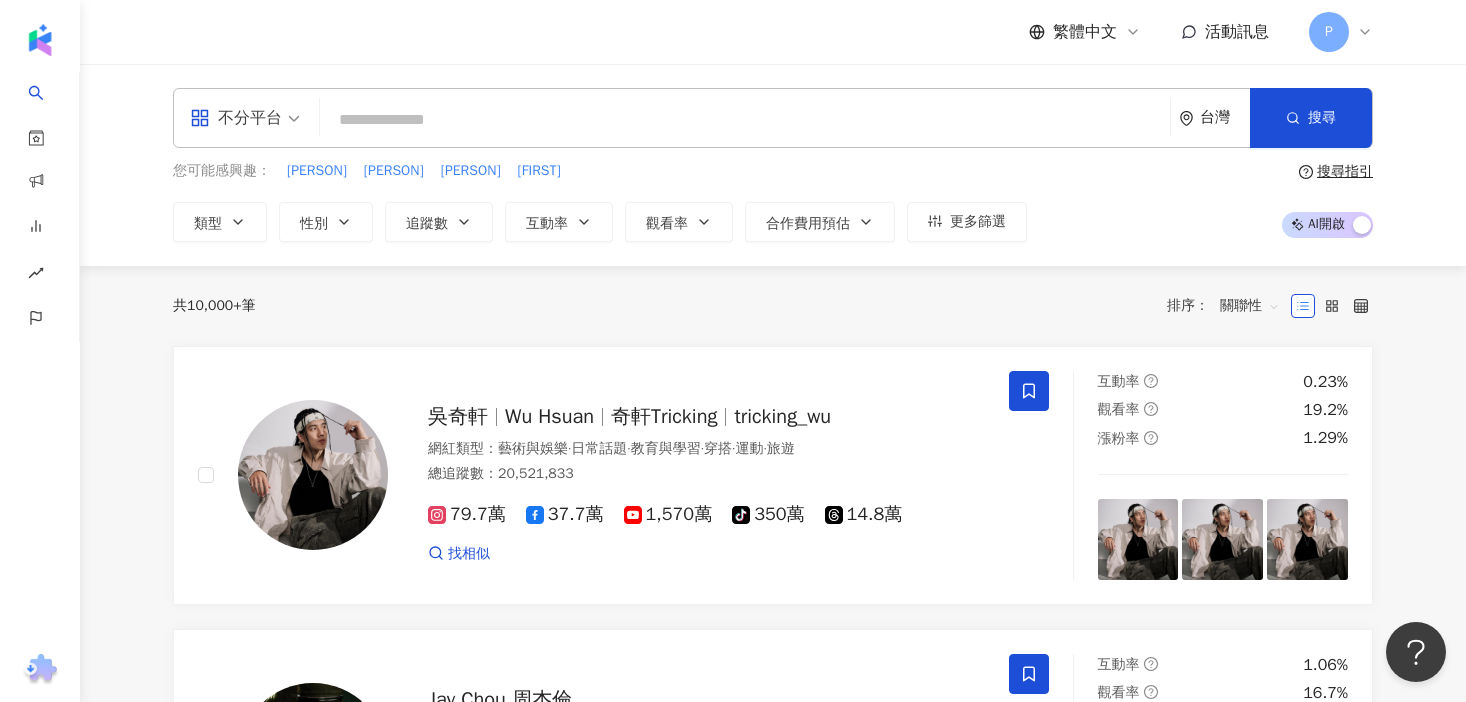 click at bounding box center (745, 120) 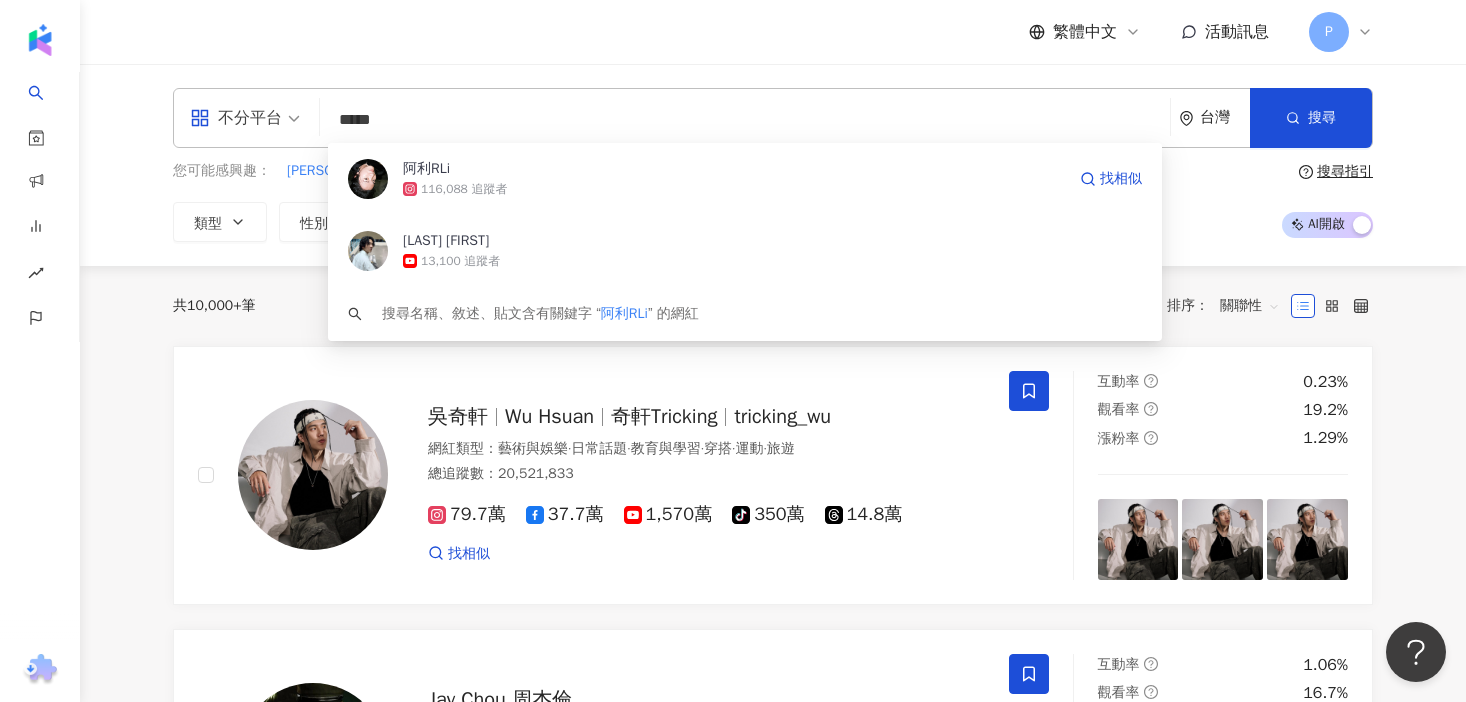 click on "阿利RLi" at bounding box center [734, 169] 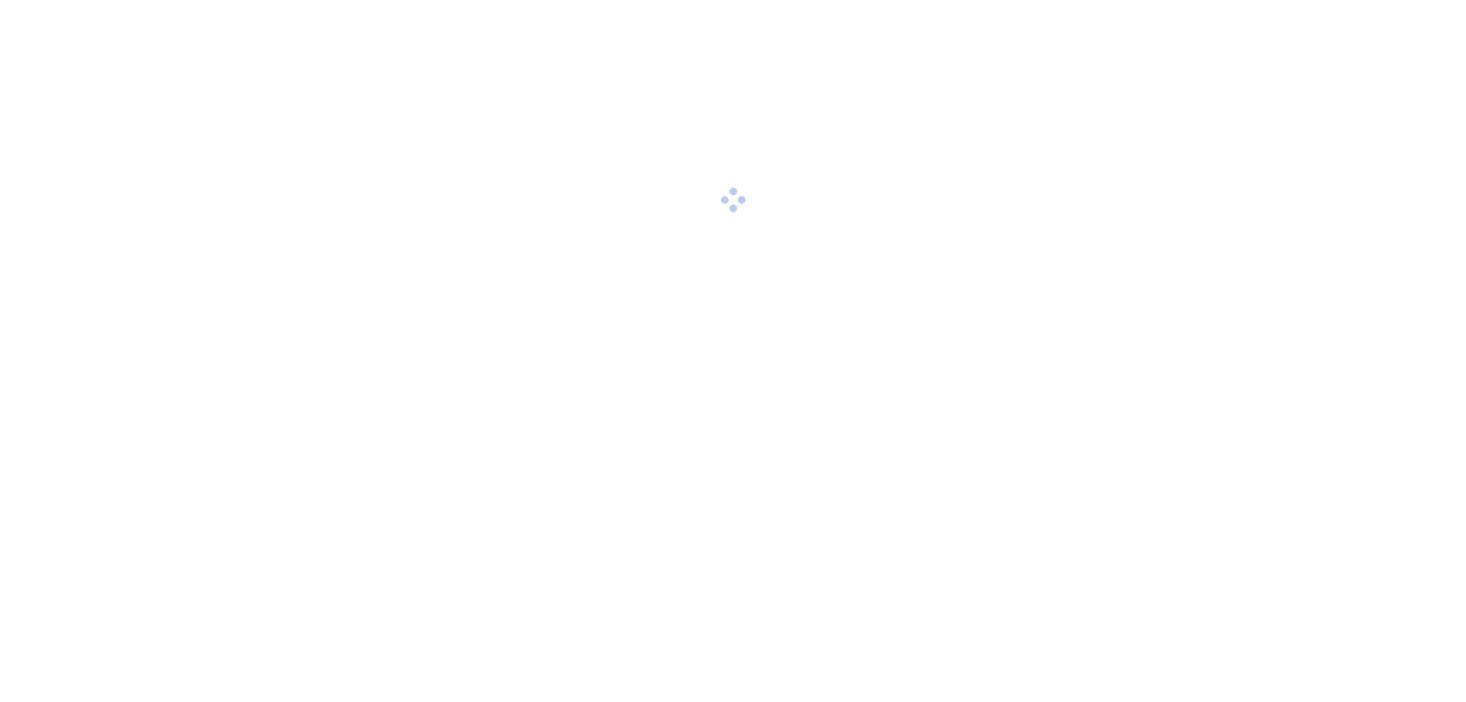 scroll, scrollTop: 0, scrollLeft: 0, axis: both 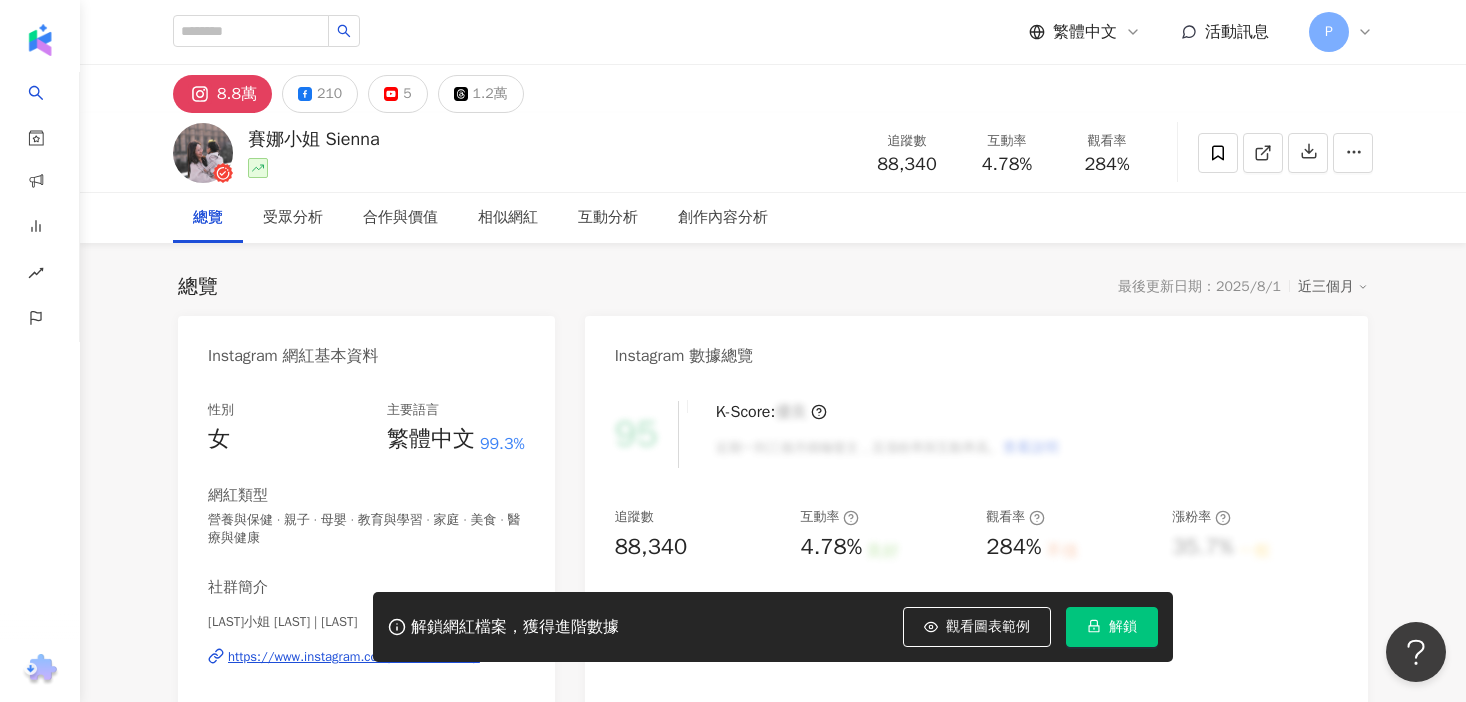 click on "解鎖" at bounding box center [1112, 627] 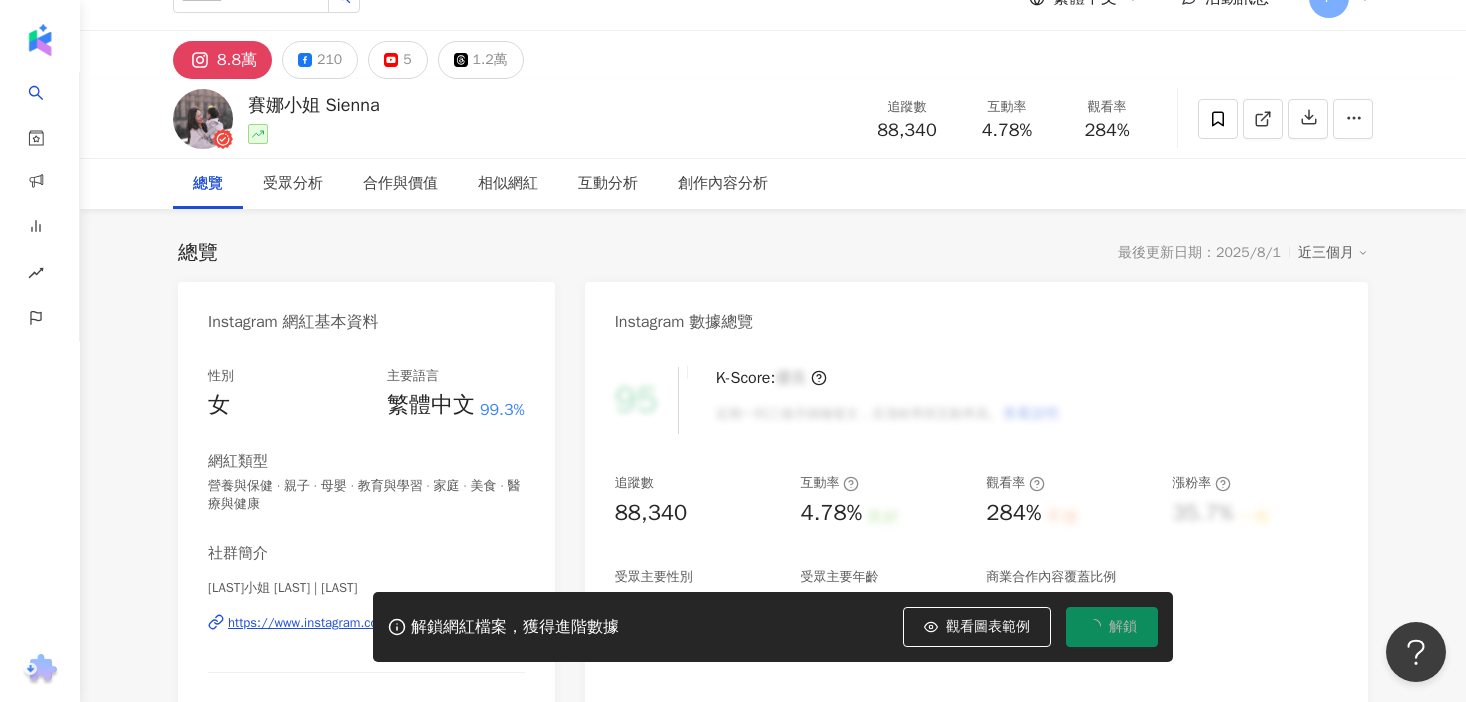 scroll, scrollTop: 51, scrollLeft: 0, axis: vertical 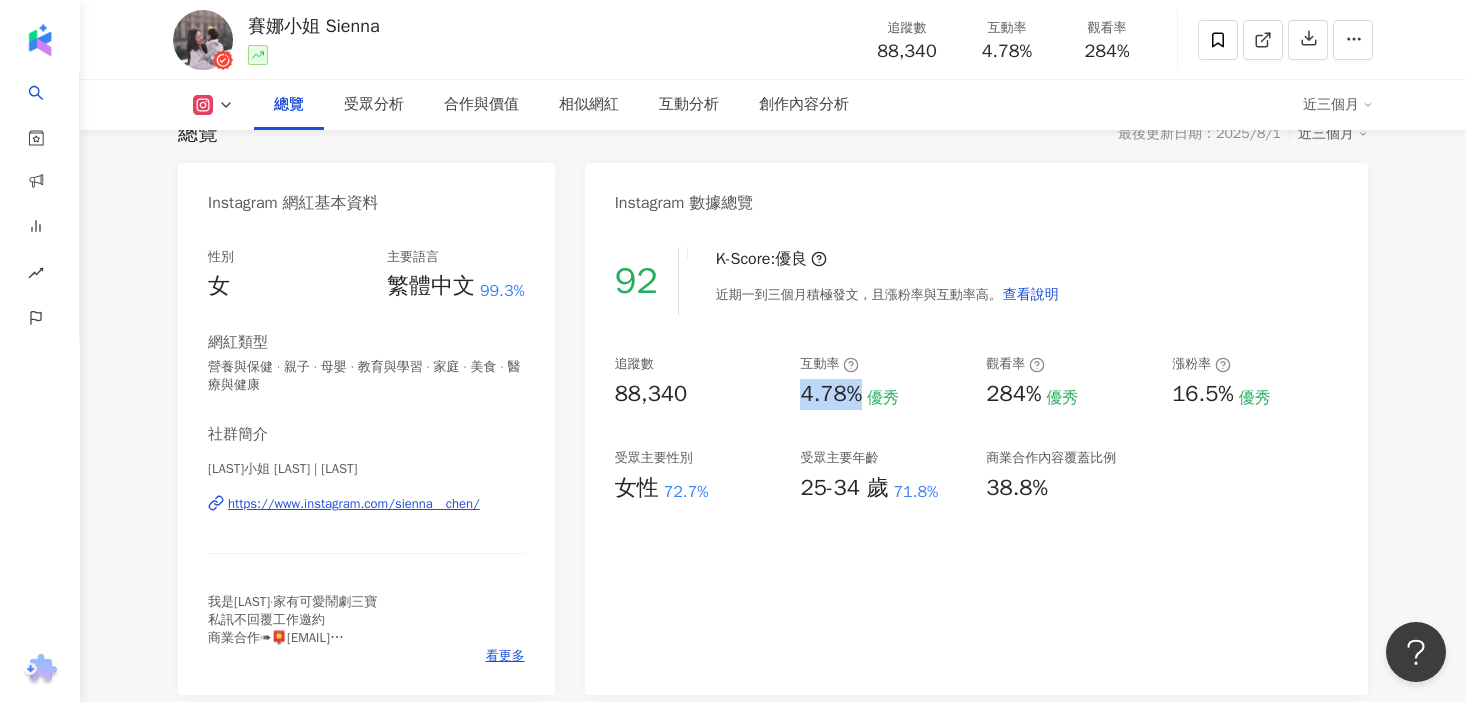 drag, startPoint x: 861, startPoint y: 395, endPoint x: 803, endPoint y: 398, distance: 58.077534 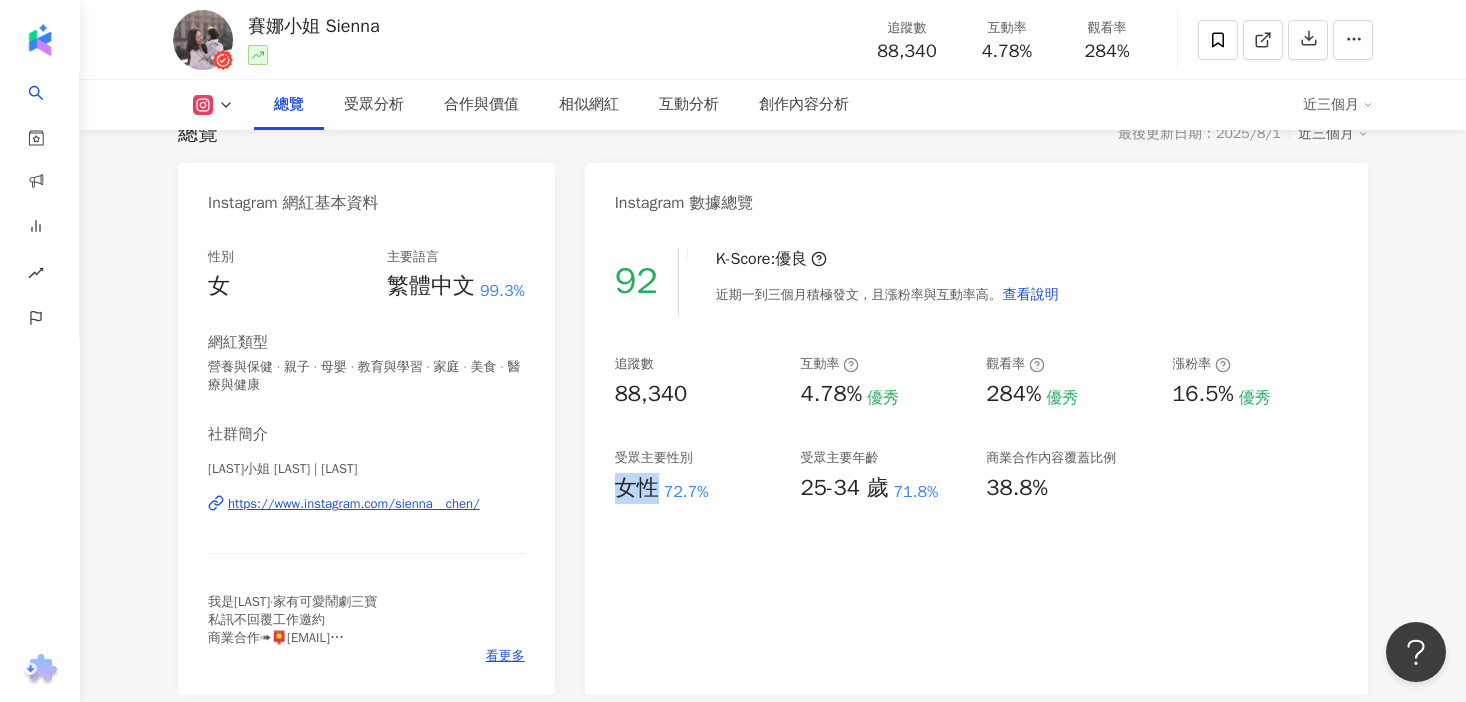 drag, startPoint x: 653, startPoint y: 494, endPoint x: 618, endPoint y: 493, distance: 35.014282 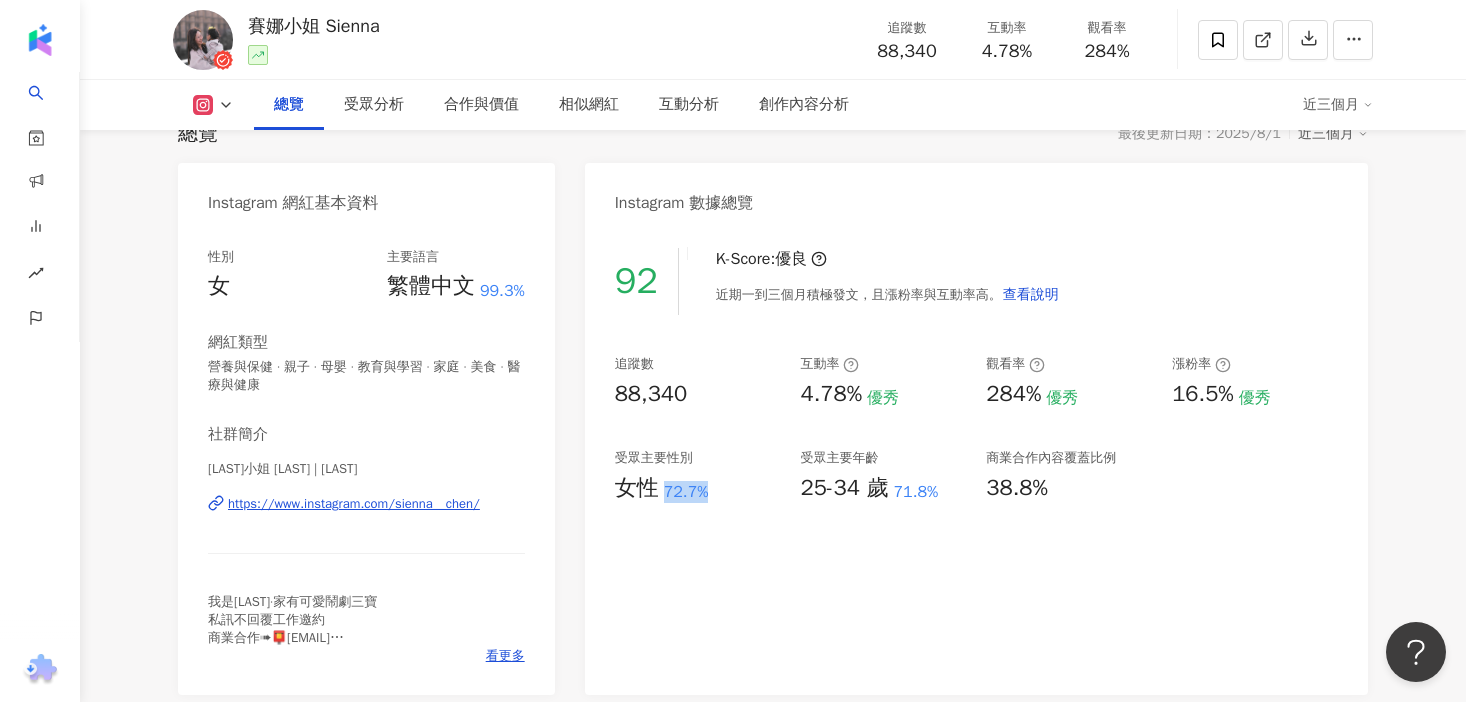drag, startPoint x: 662, startPoint y: 493, endPoint x: 717, endPoint y: 493, distance: 55 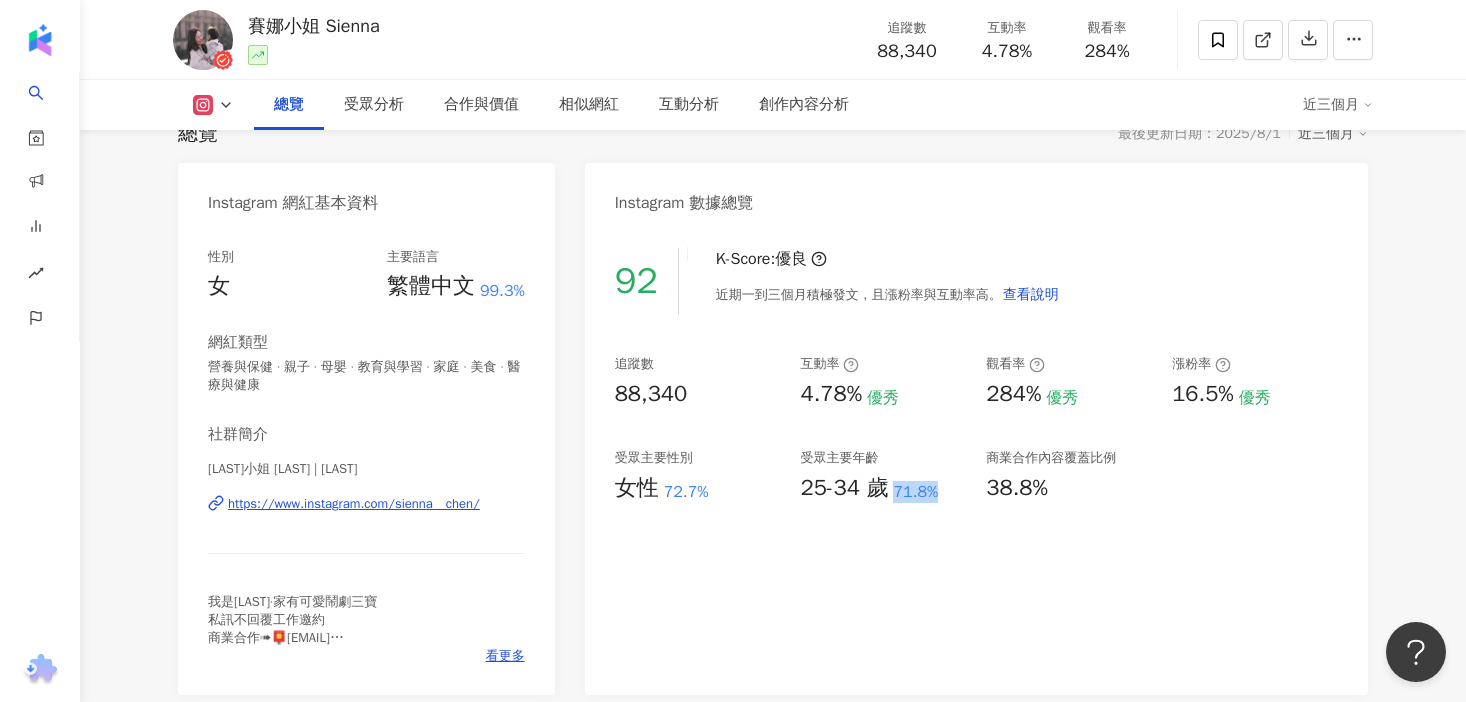 drag, startPoint x: 894, startPoint y: 493, endPoint x: 946, endPoint y: 493, distance: 52 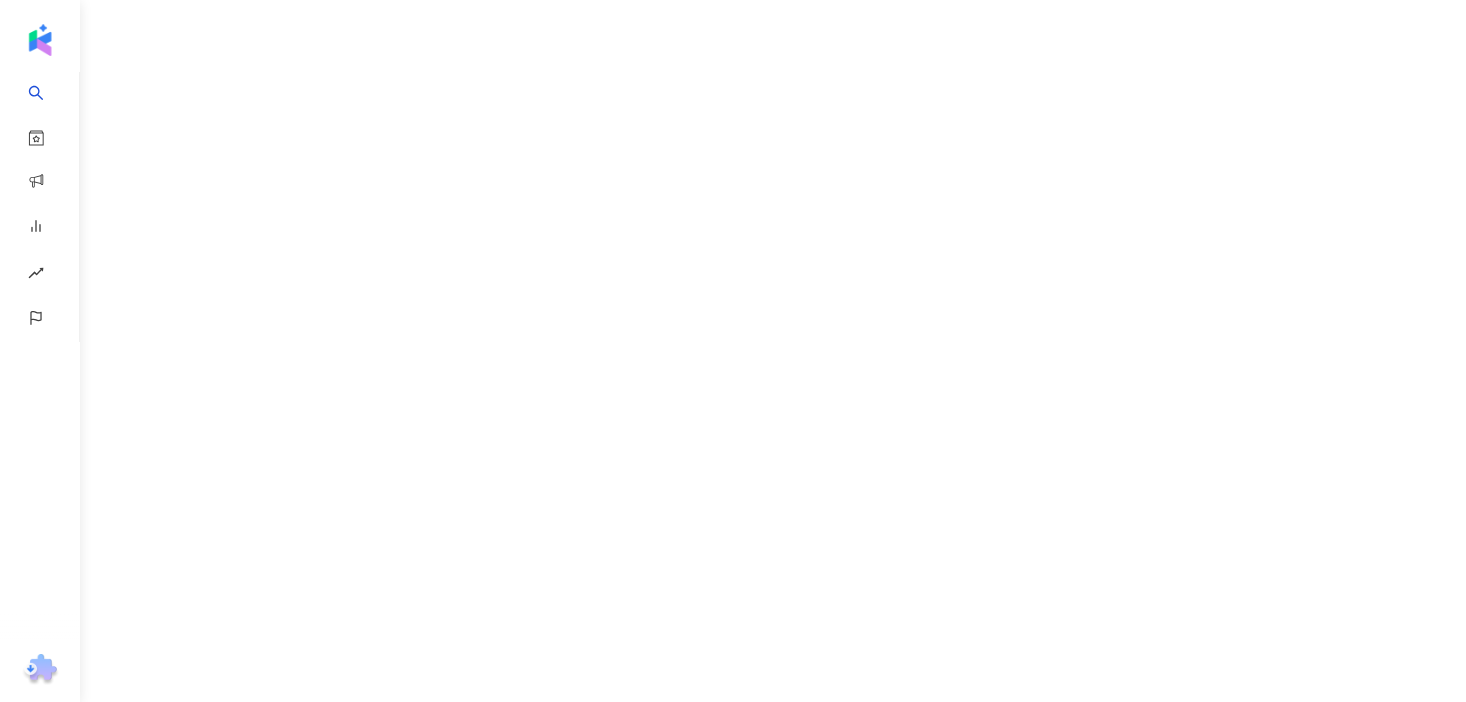 scroll, scrollTop: 0, scrollLeft: 0, axis: both 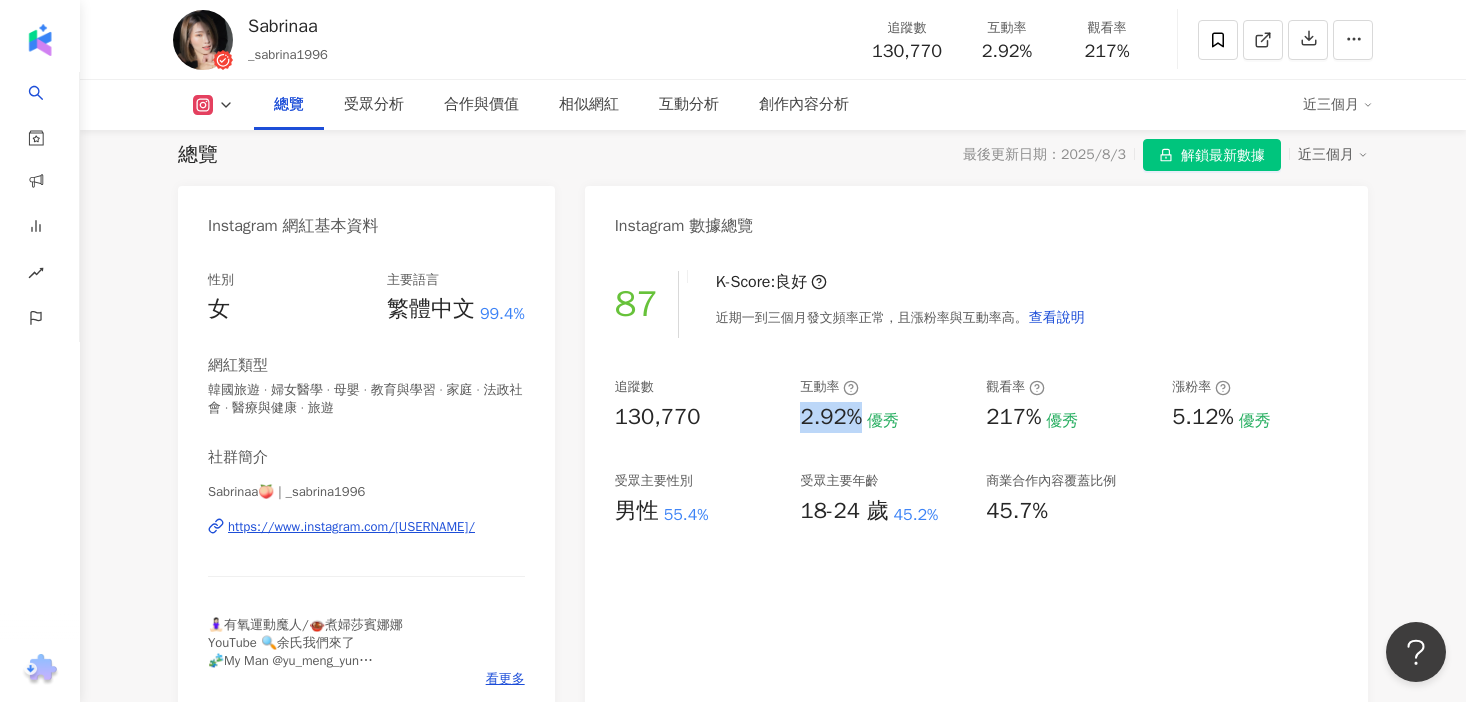 drag, startPoint x: 856, startPoint y: 417, endPoint x: 793, endPoint y: 417, distance: 63 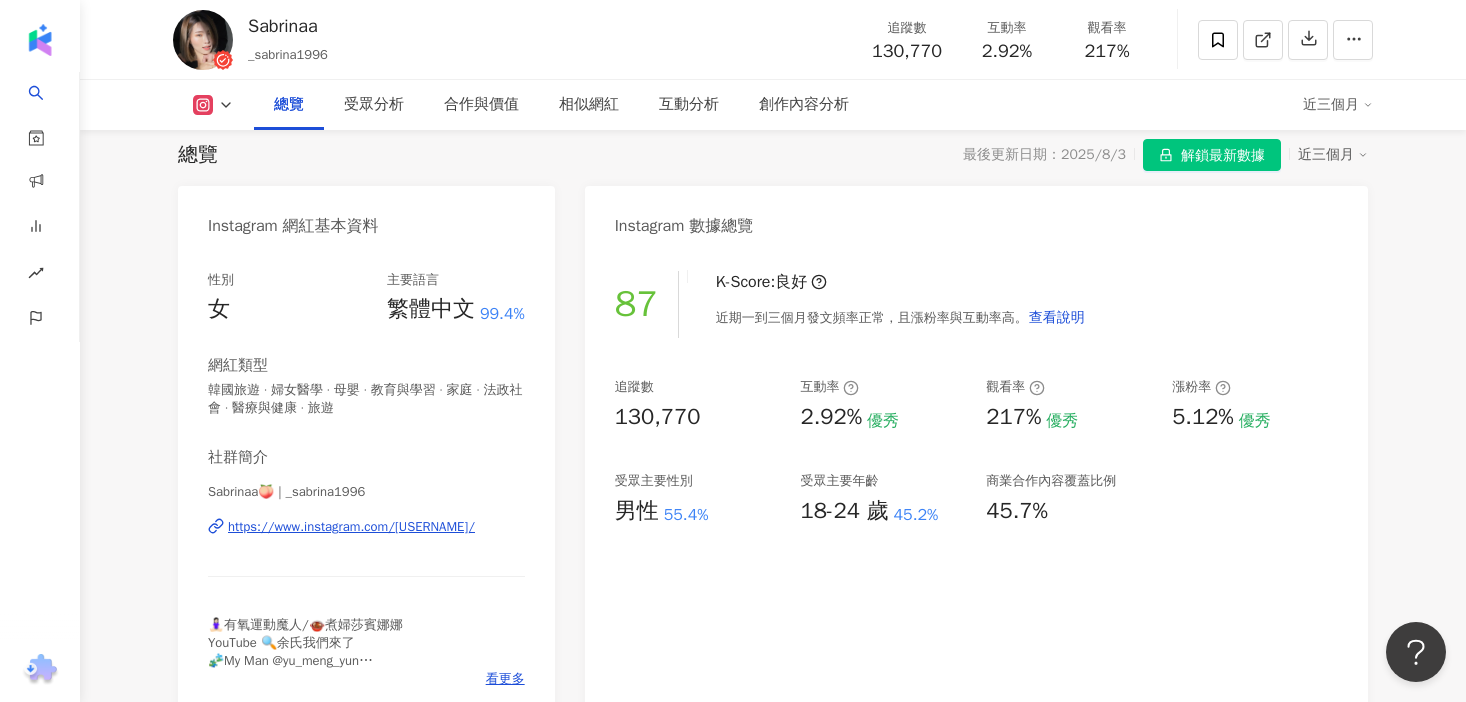 drag, startPoint x: 660, startPoint y: 508, endPoint x: 726, endPoint y: 508, distance: 66 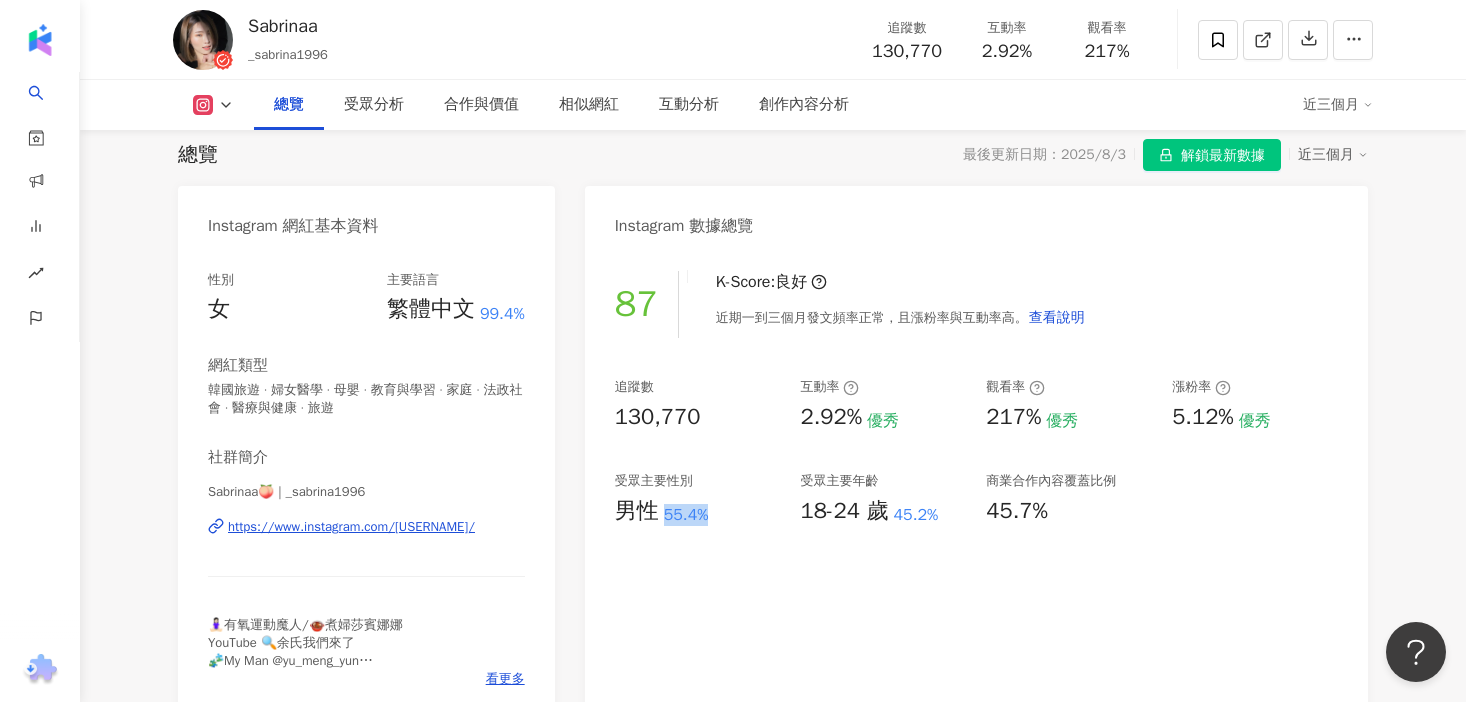 drag, startPoint x: 663, startPoint y: 512, endPoint x: 749, endPoint y: 512, distance: 86 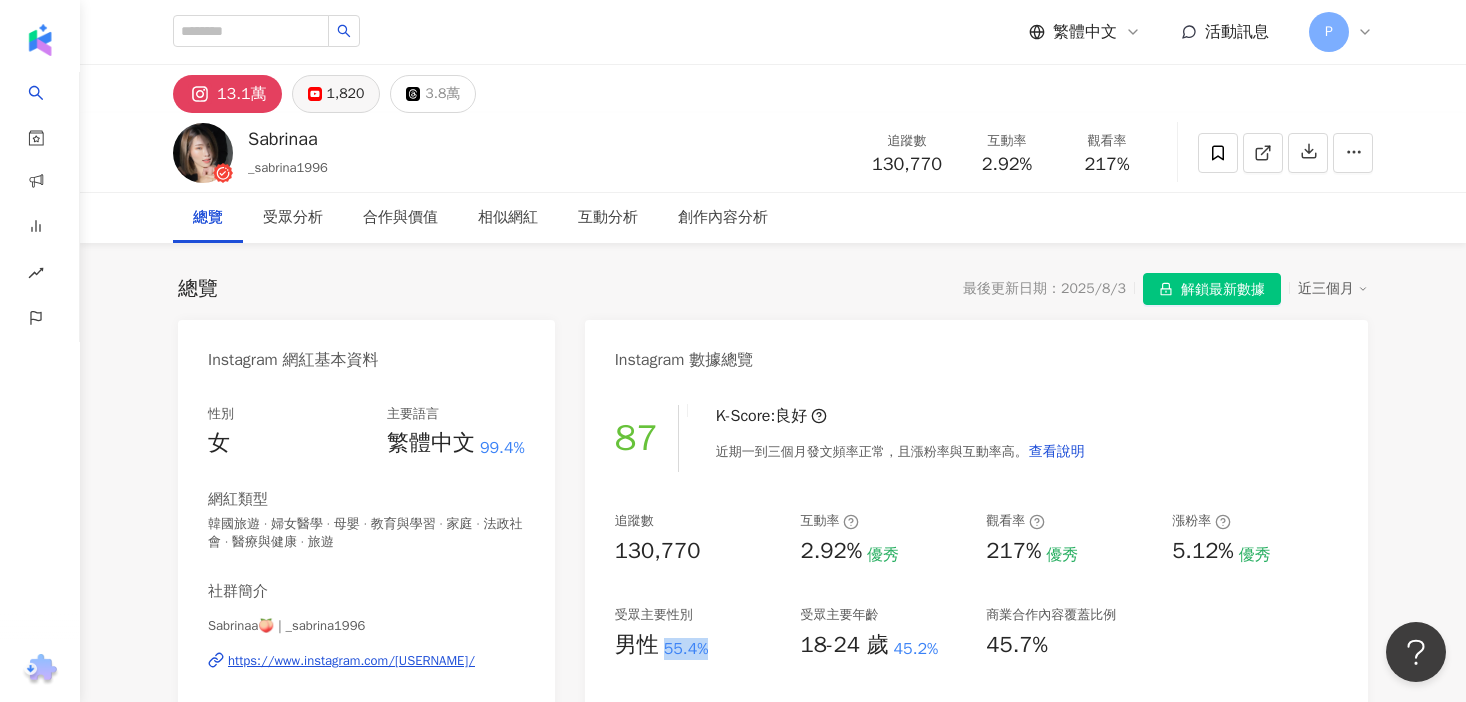 click on "1,820" at bounding box center [346, 94] 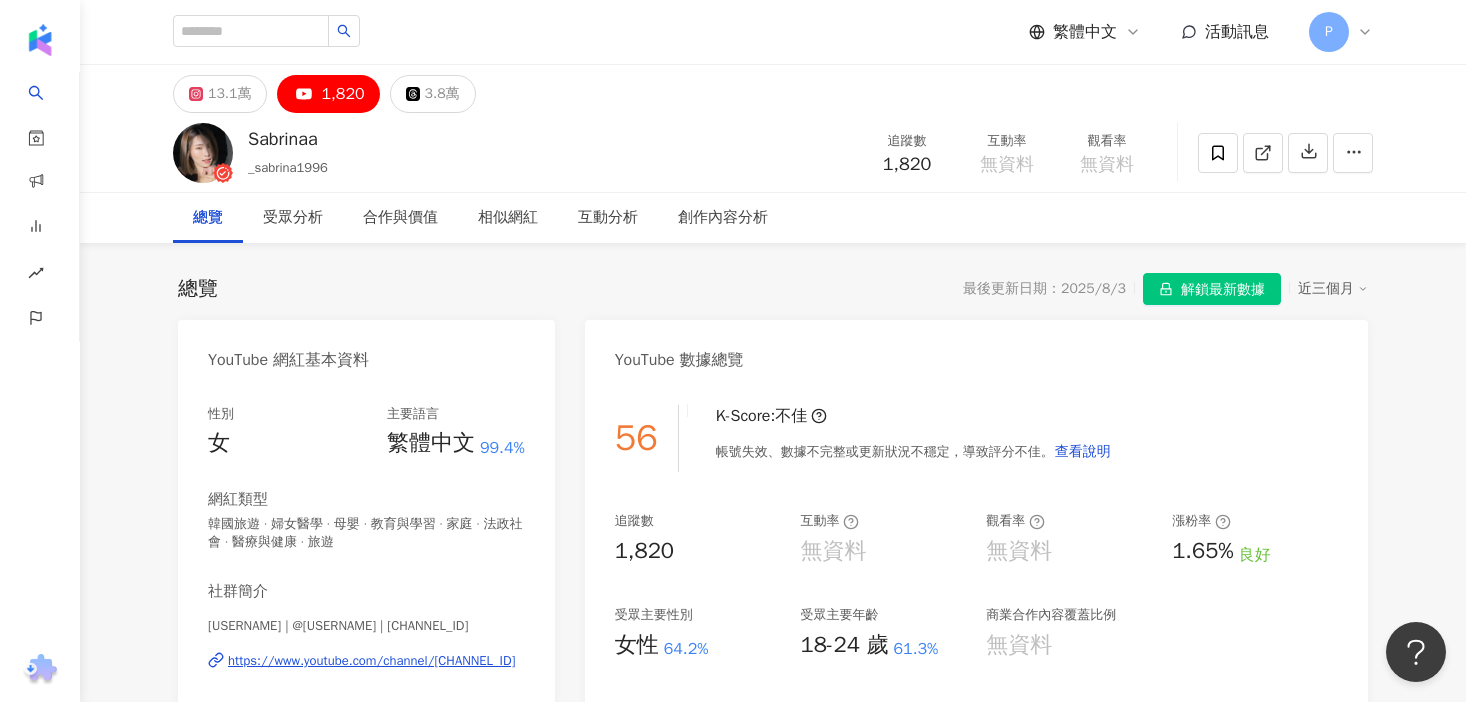 copy on "https://www.youtube.com/channel/UCx-R3SbCEqvAkfjubYu5pmg" 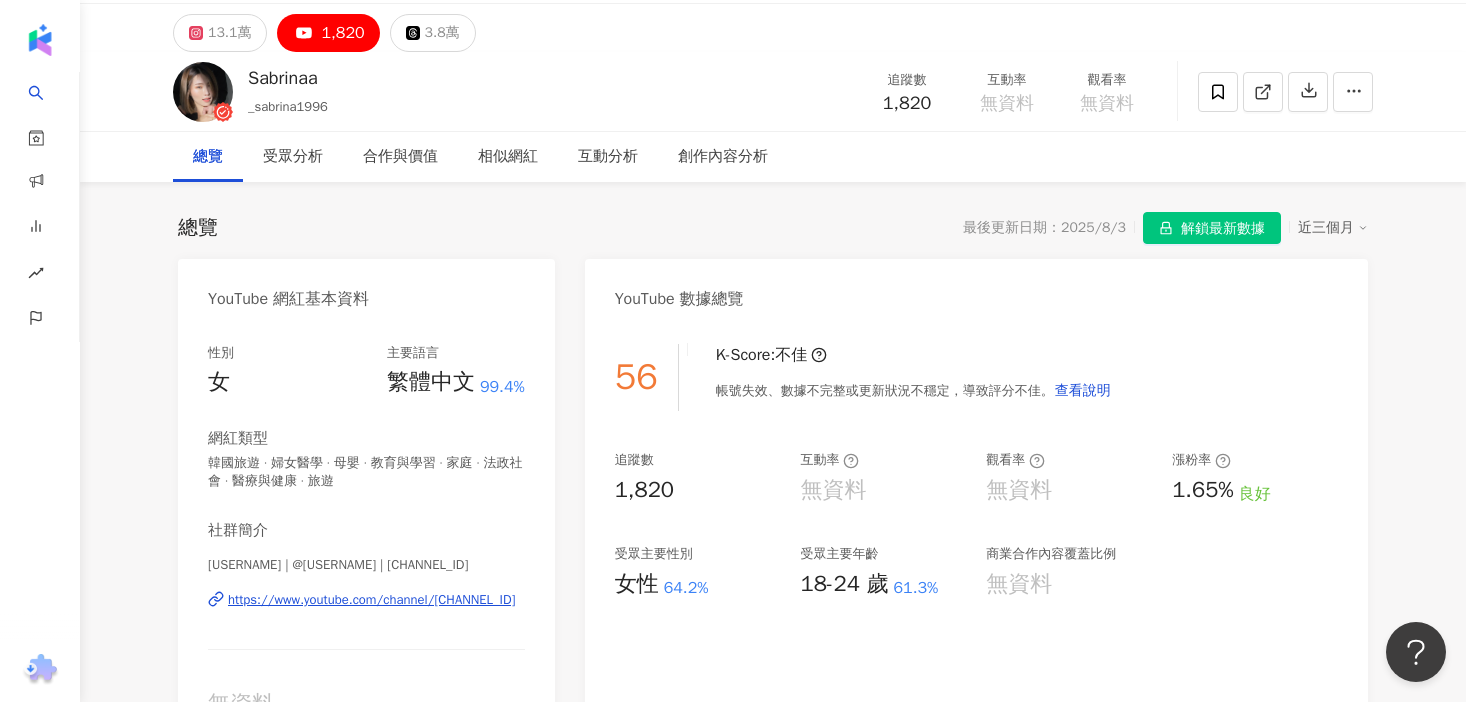 scroll, scrollTop: 66, scrollLeft: 0, axis: vertical 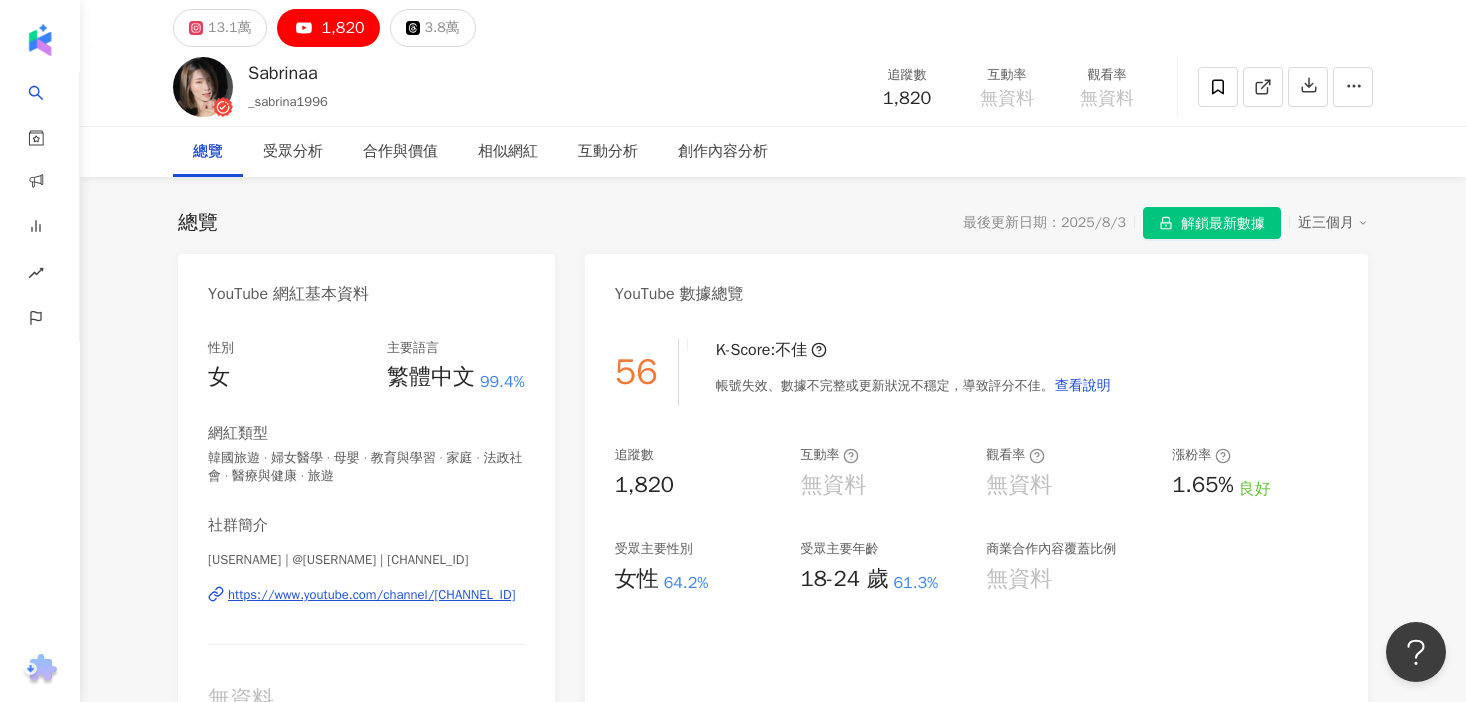 click on "64.2%" at bounding box center (686, 583) 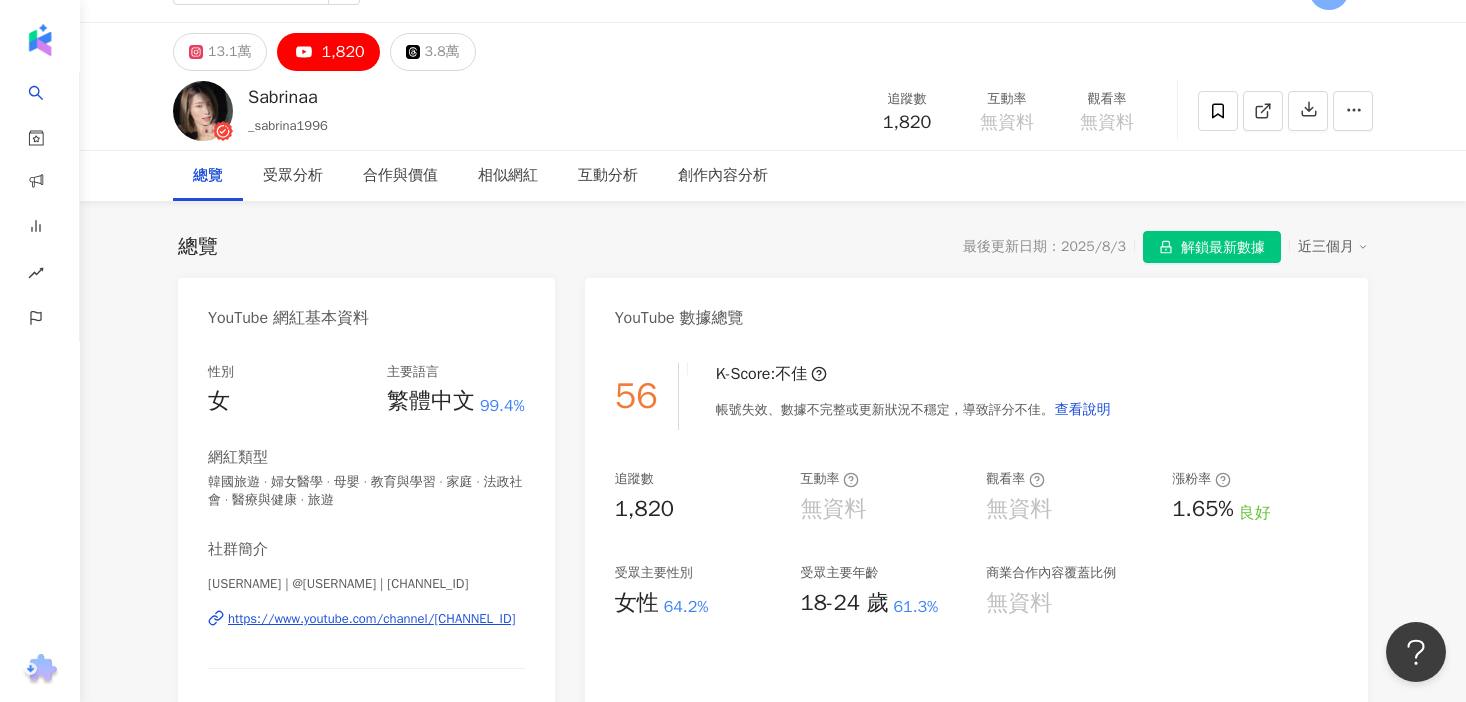 scroll, scrollTop: 43, scrollLeft: 0, axis: vertical 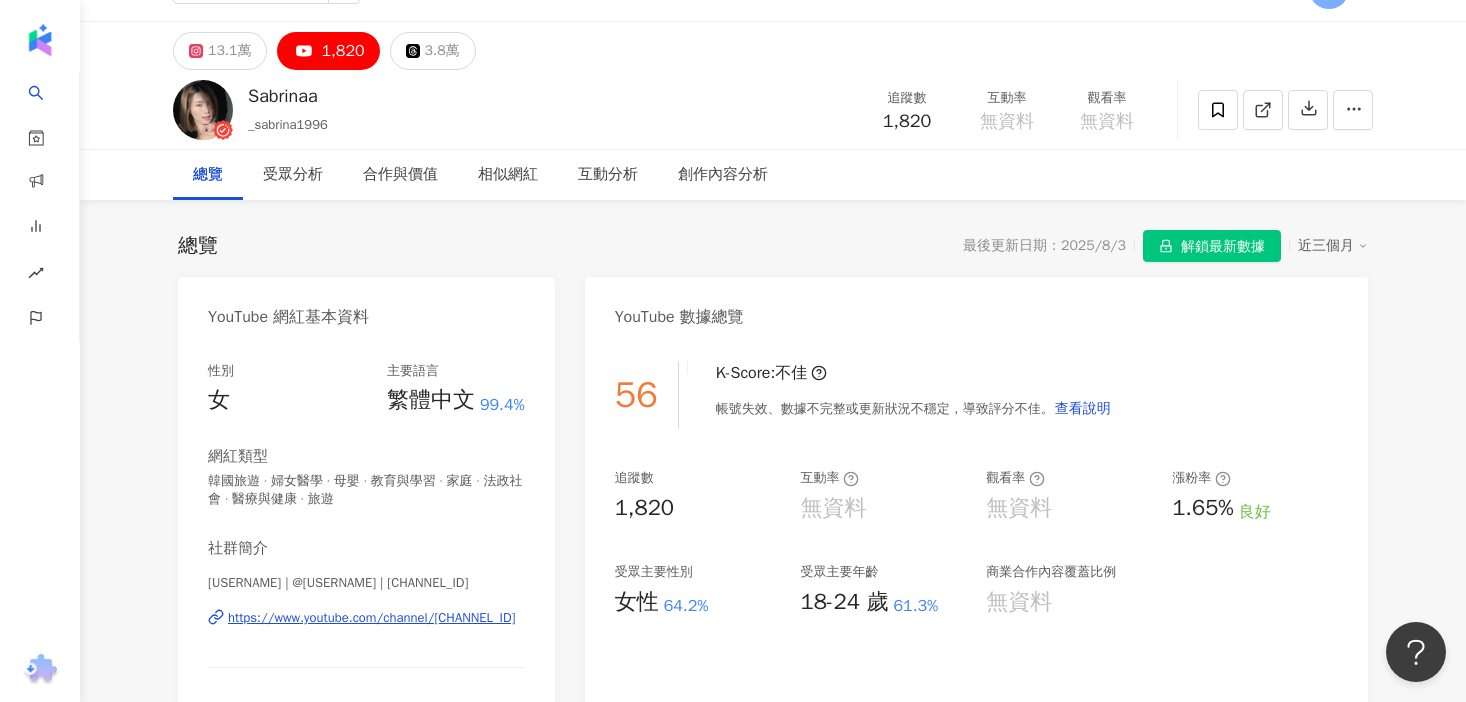 click on "女性 64.2%" at bounding box center [698, 602] 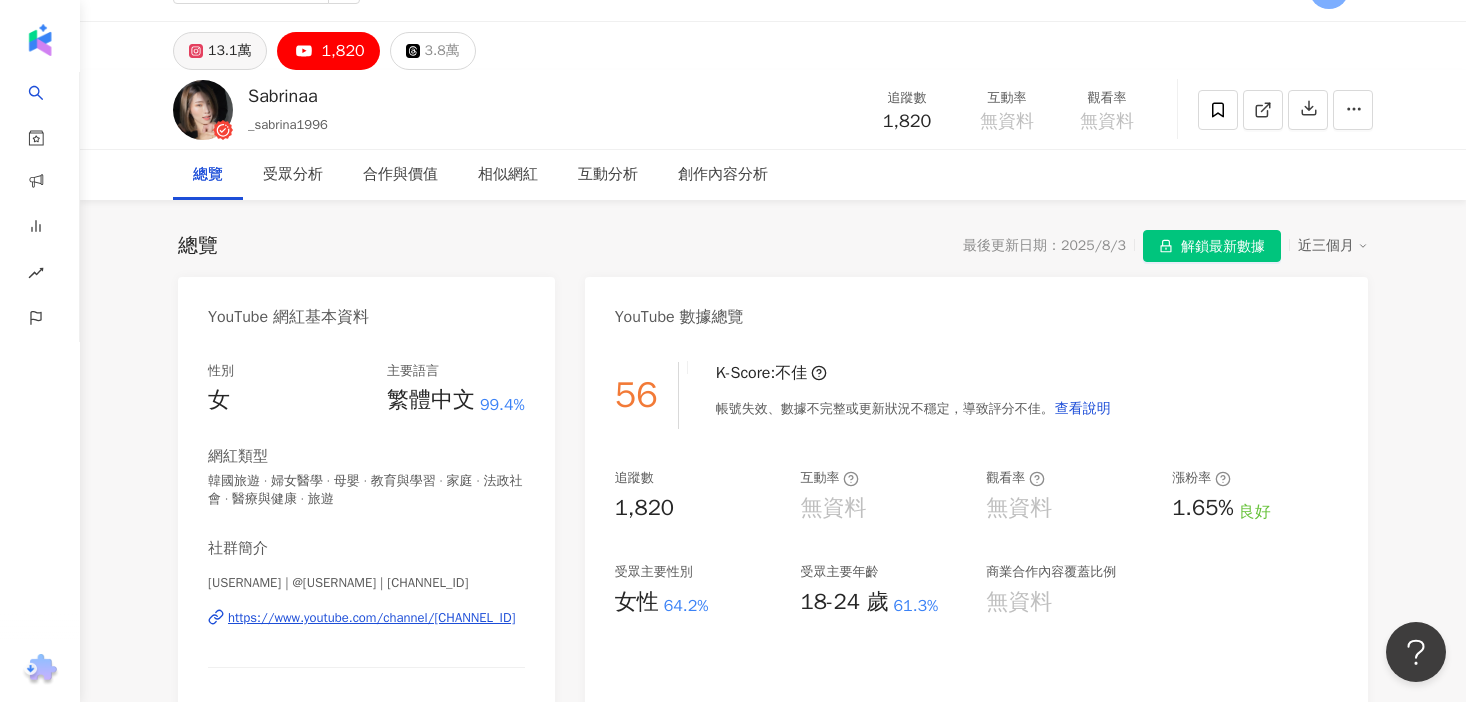 click on "13.1萬" at bounding box center [220, 51] 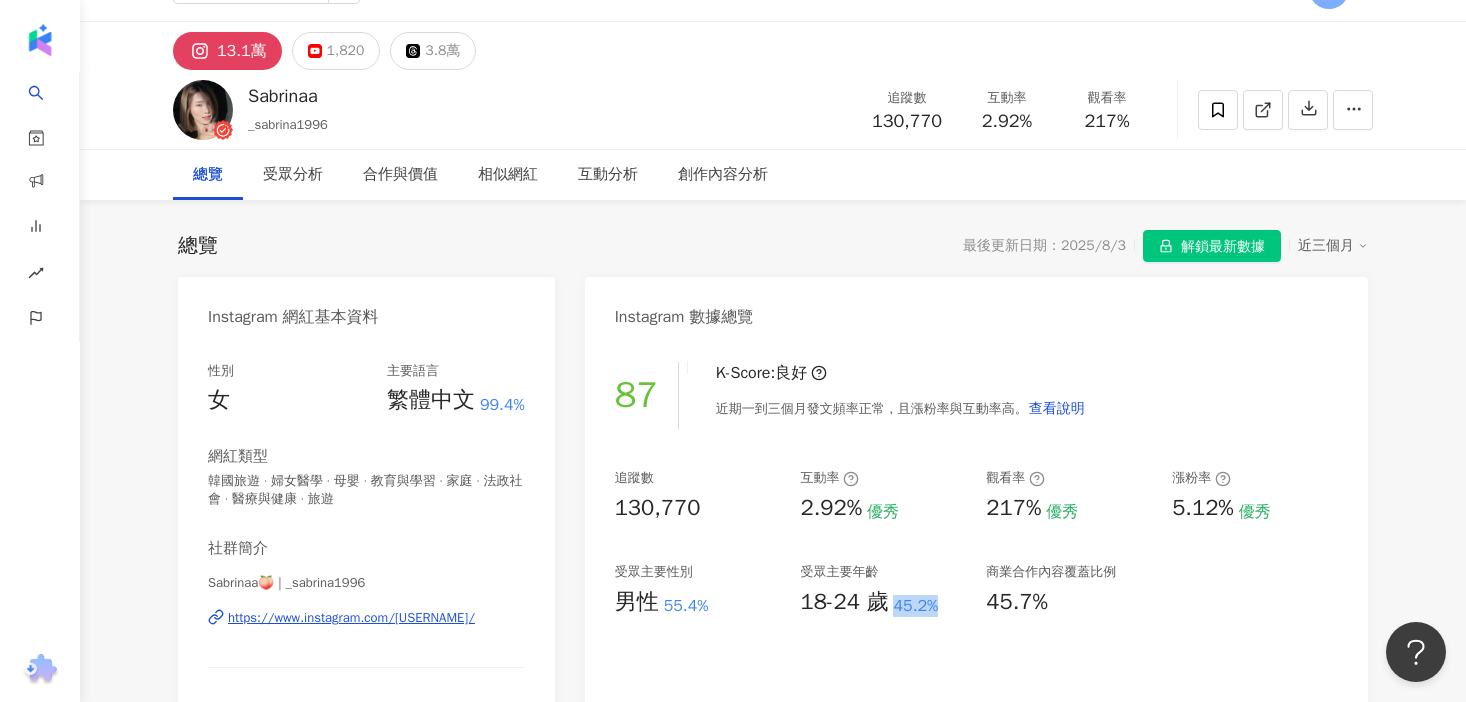 drag, startPoint x: 891, startPoint y: 607, endPoint x: 951, endPoint y: 607, distance: 60 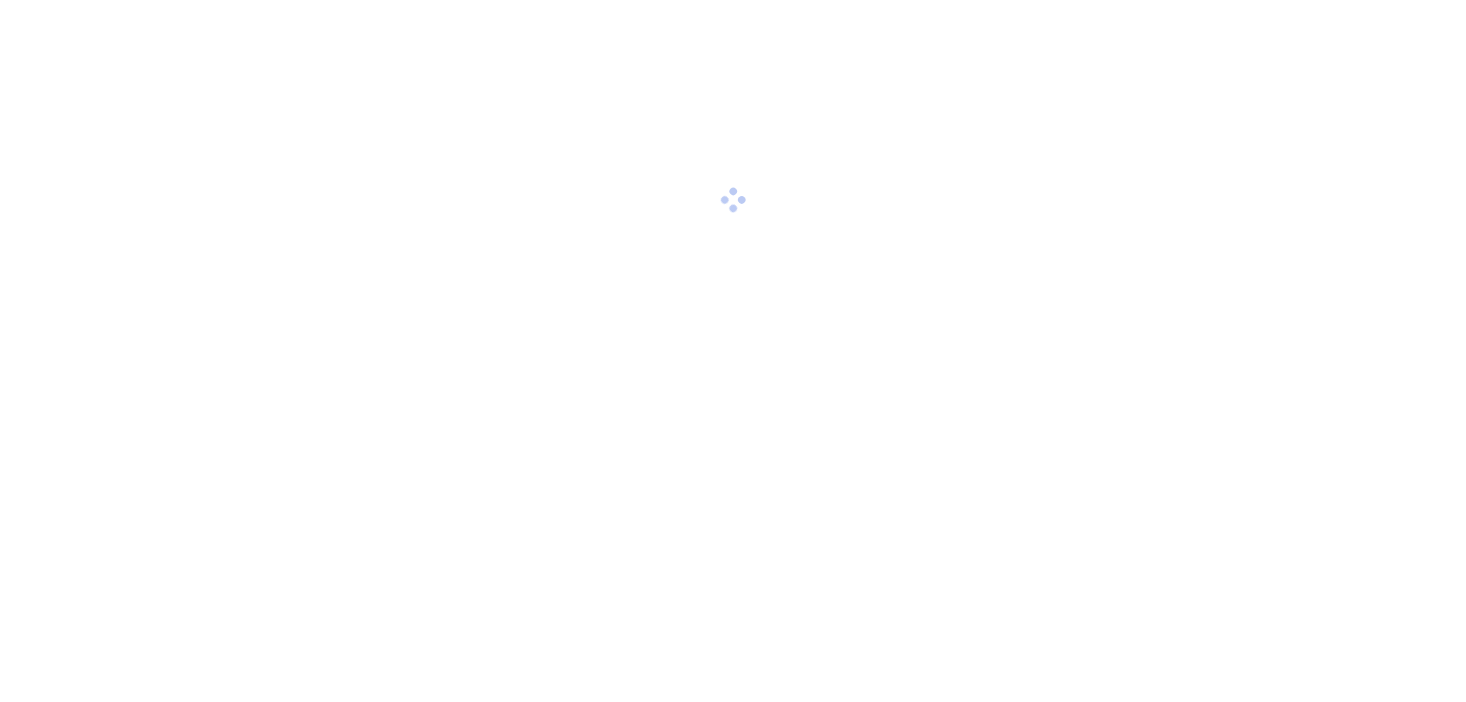 scroll, scrollTop: 0, scrollLeft: 0, axis: both 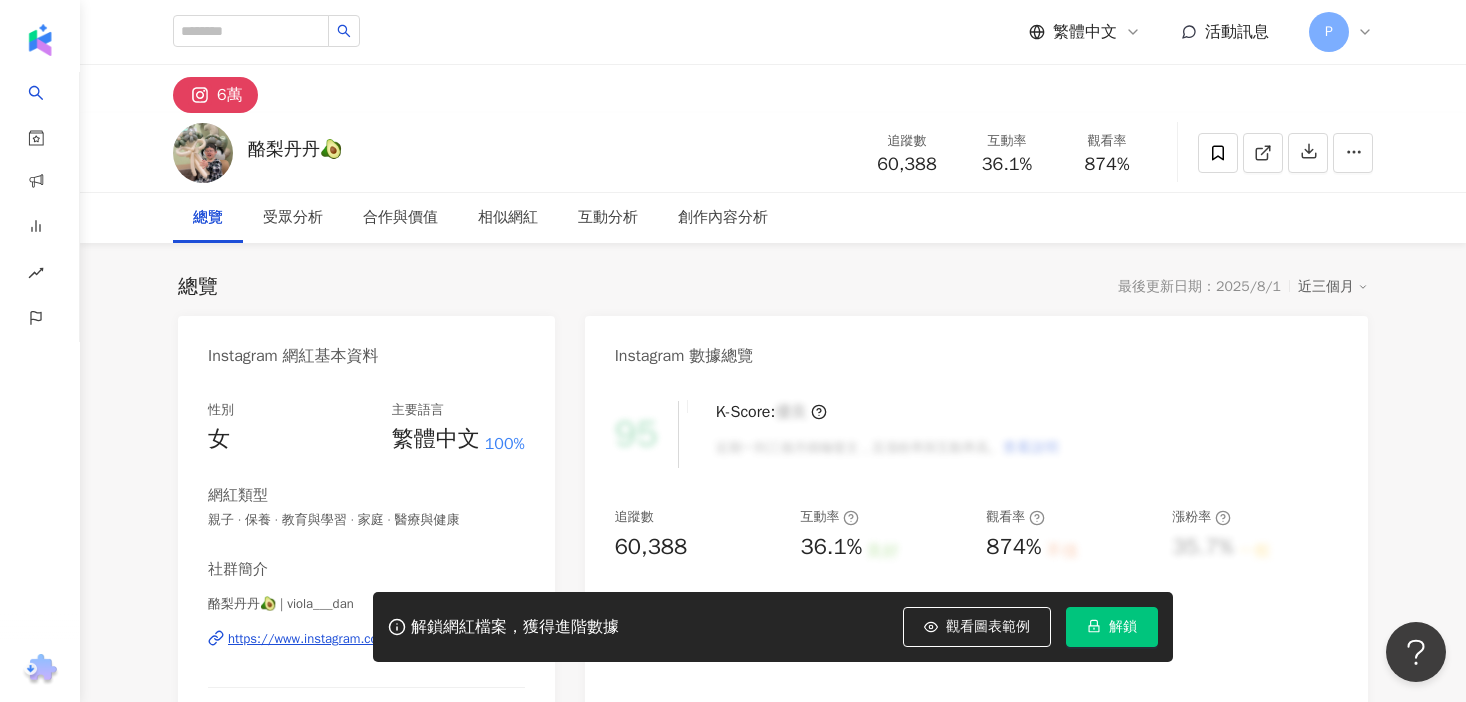 click on "解鎖" at bounding box center [1123, 627] 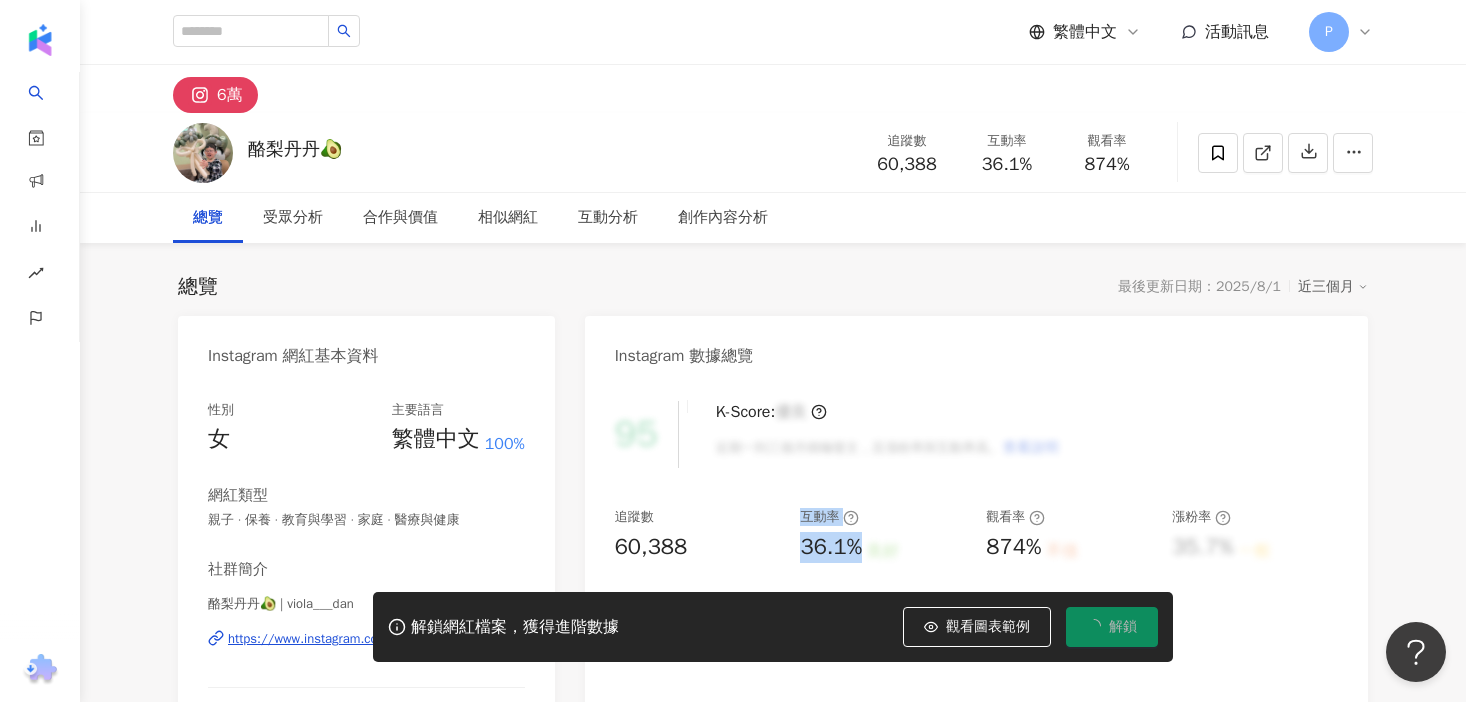 drag, startPoint x: 860, startPoint y: 549, endPoint x: 785, endPoint y: 549, distance: 75 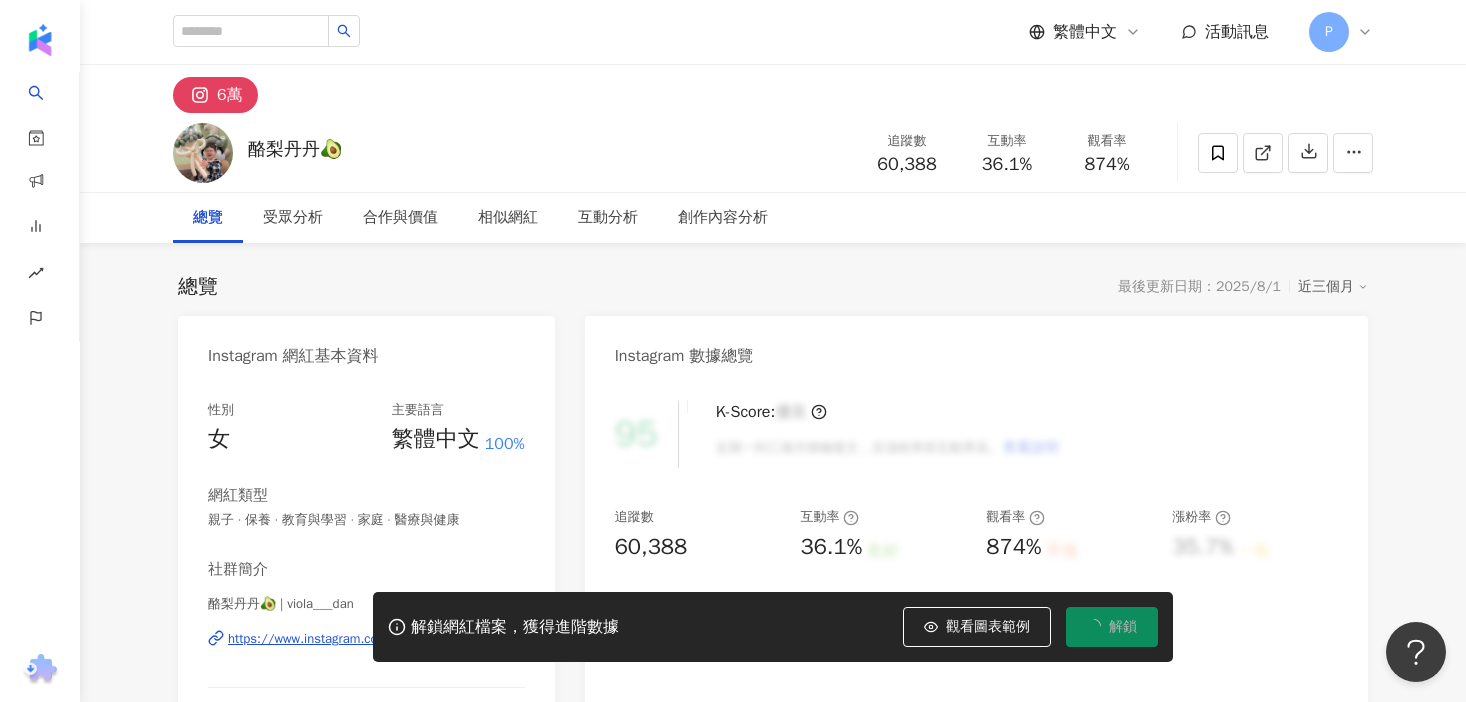 click on "95 K-Score :   優良 近期一到三個月積極發文，且漲粉率與互動率高。 查看說明 追蹤數   60,388 互動率   36.1% 良好 觀看率   874% 不佳 漲粉率   35.7% 一般 受眾主要性別   女性 76% 受眾主要年齡   25-34 歲 76% 商業合作內容覆蓋比例   30%" at bounding box center (976, 605) 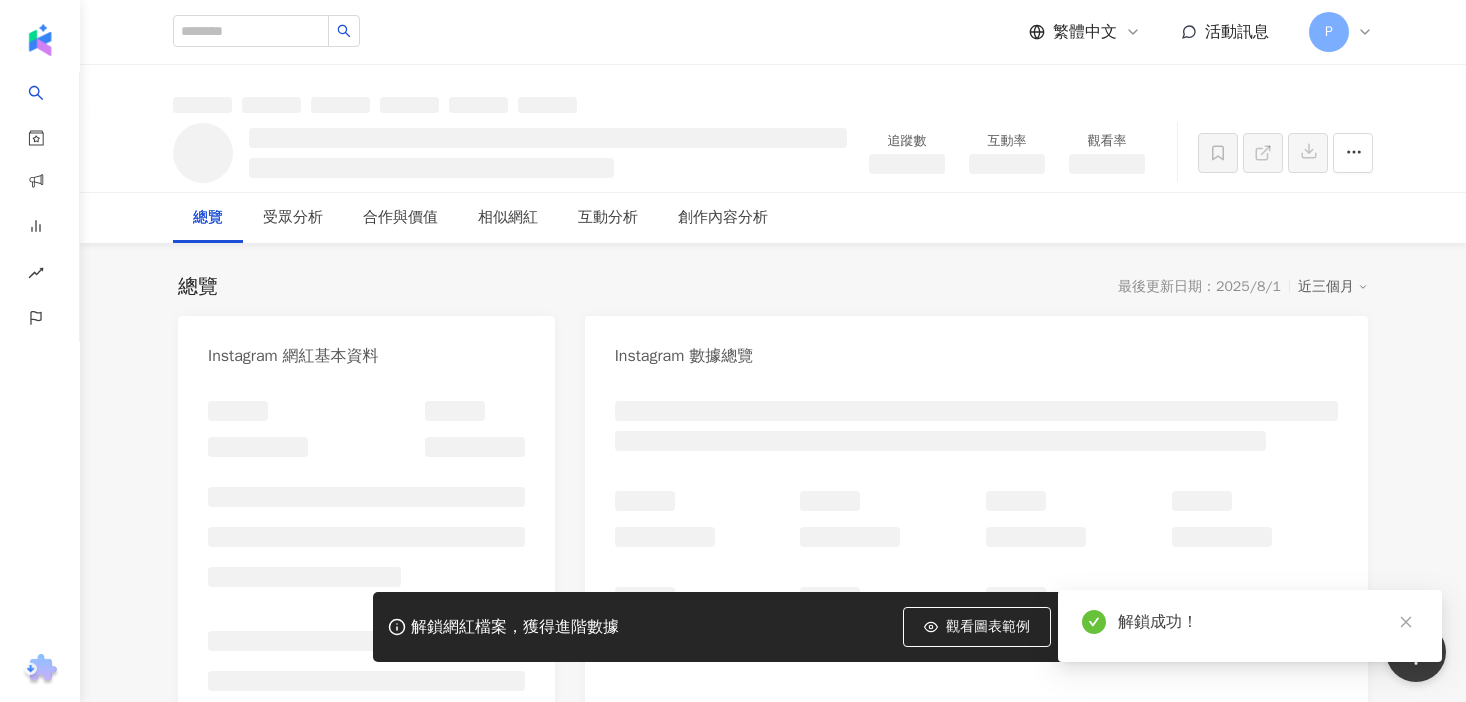 drag, startPoint x: 861, startPoint y: 553, endPoint x: 816, endPoint y: 553, distance: 45 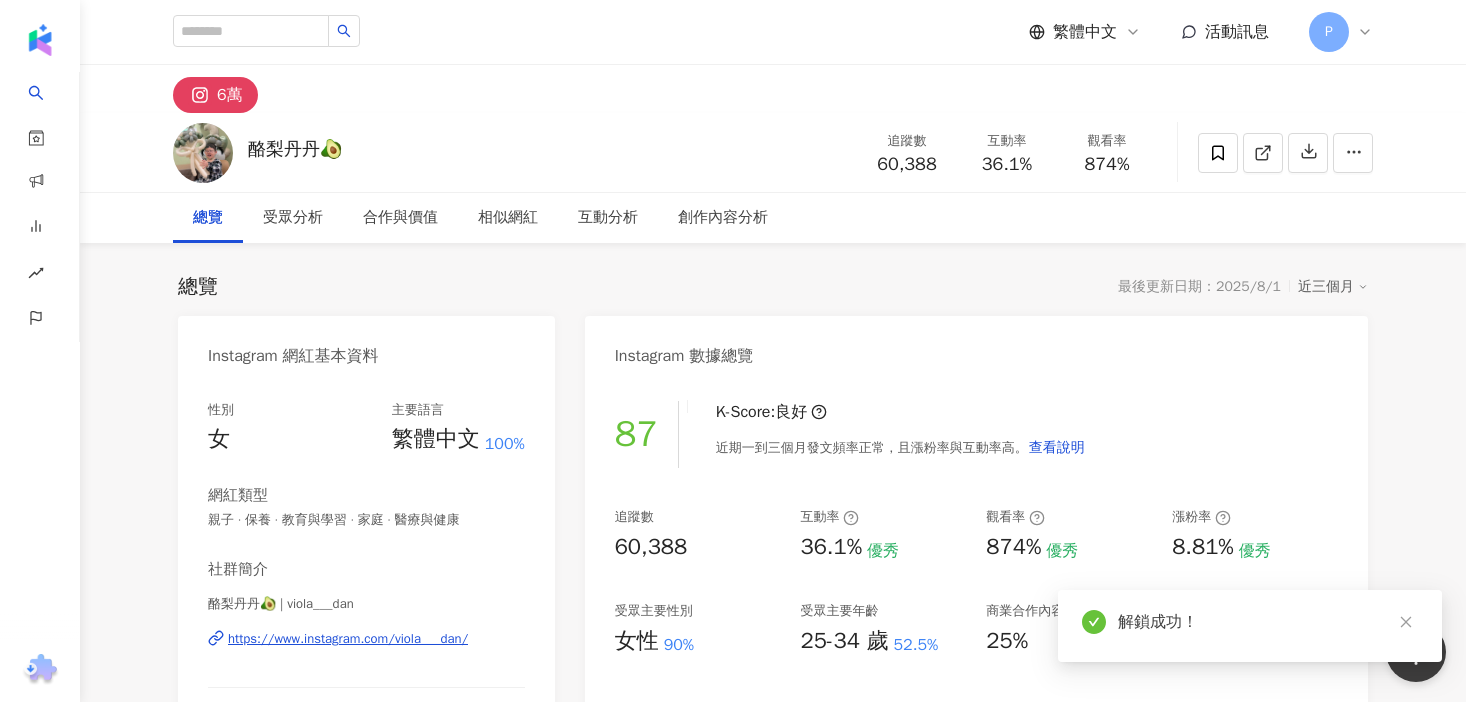drag, startPoint x: 861, startPoint y: 549, endPoint x: 799, endPoint y: 549, distance: 62 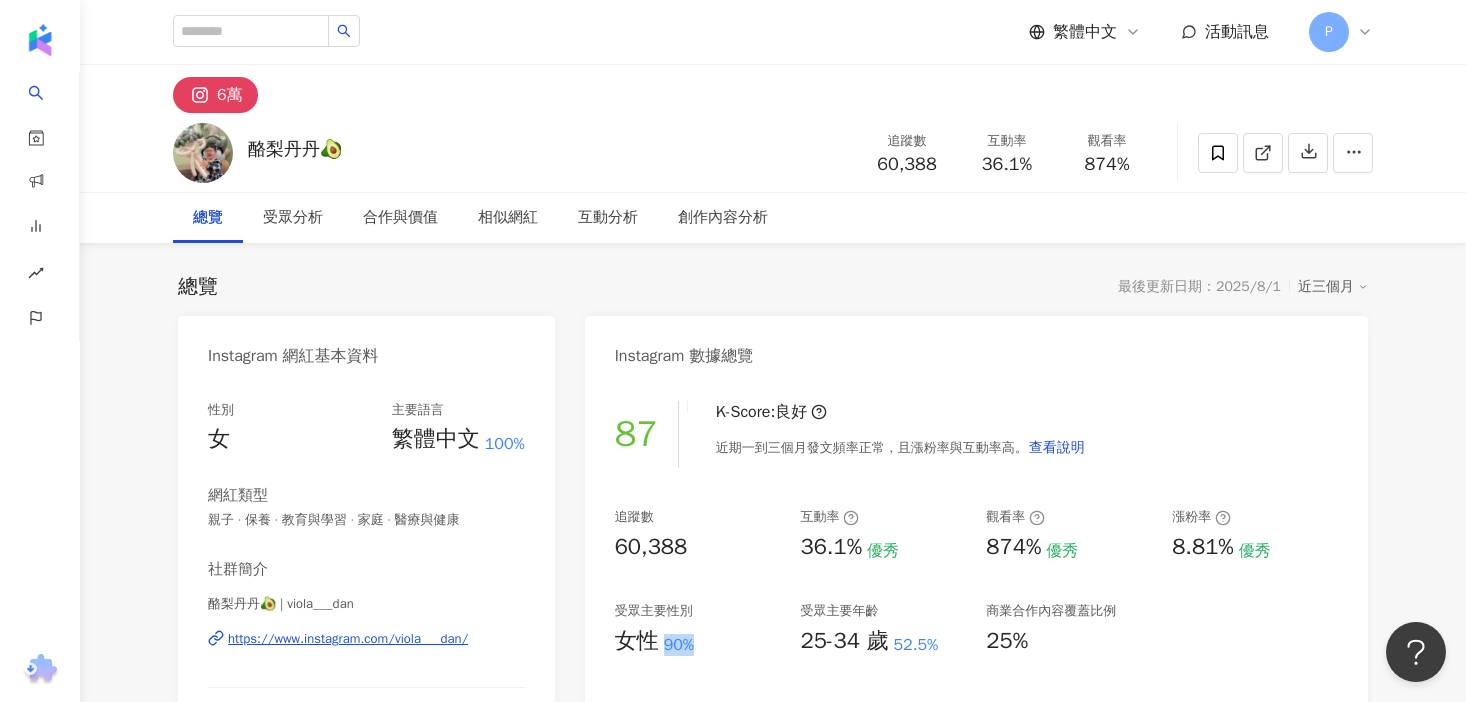 drag, startPoint x: 664, startPoint y: 643, endPoint x: 779, endPoint y: 643, distance: 115 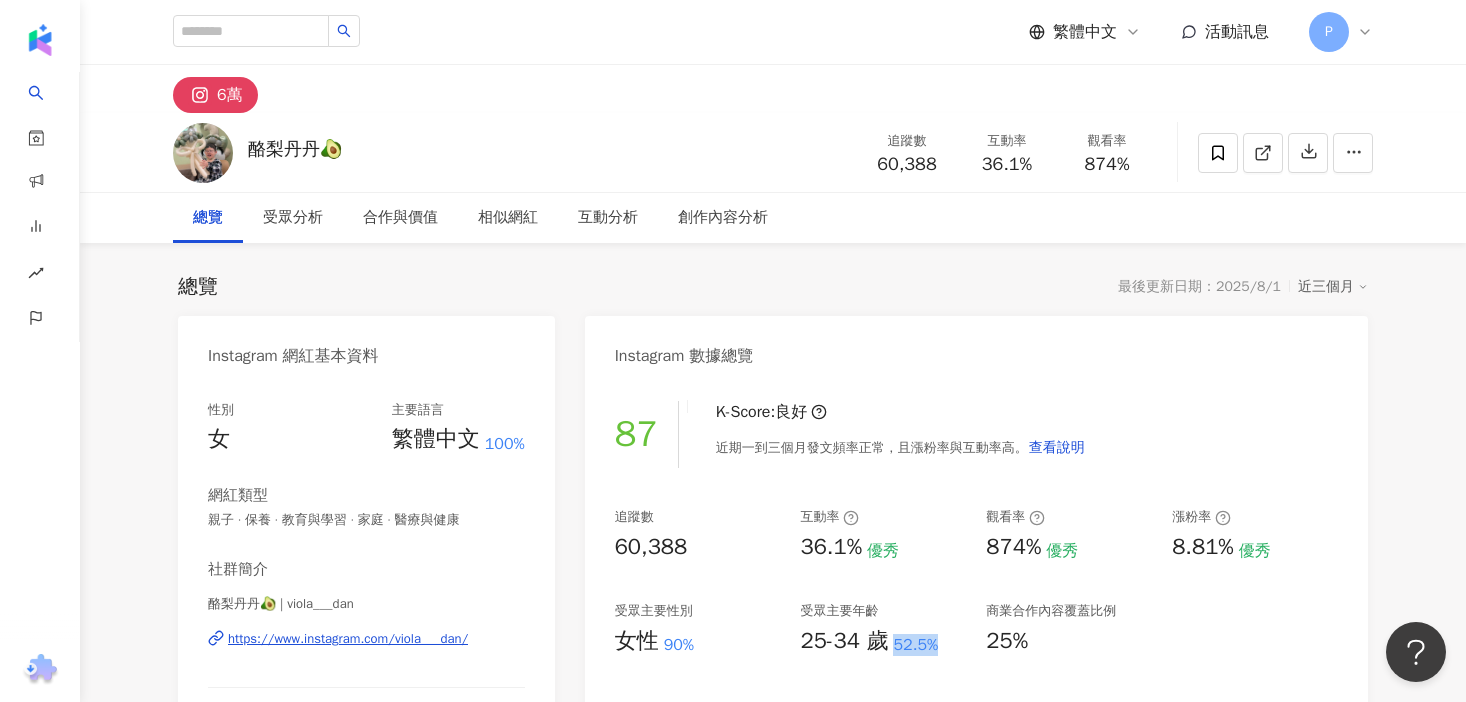 drag, startPoint x: 890, startPoint y: 642, endPoint x: 940, endPoint y: 642, distance: 50 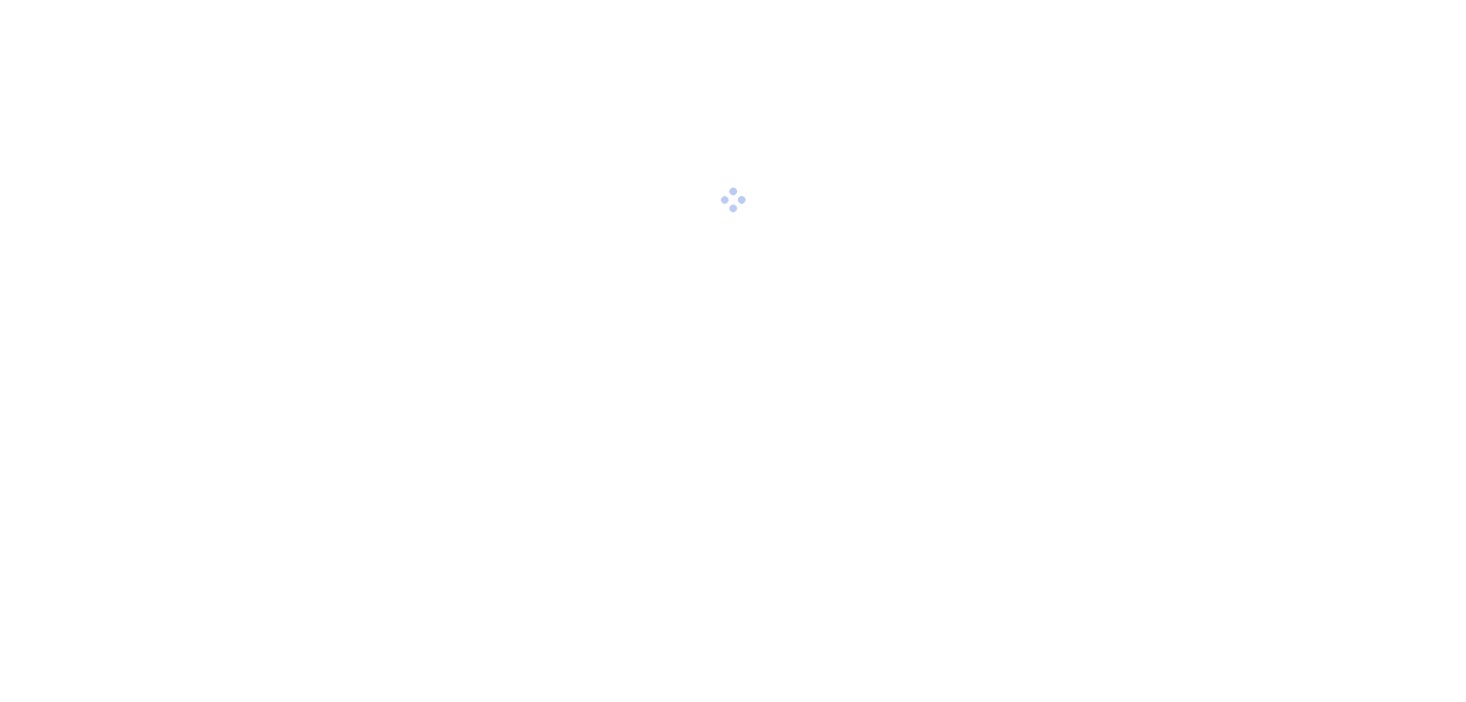 scroll, scrollTop: 0, scrollLeft: 0, axis: both 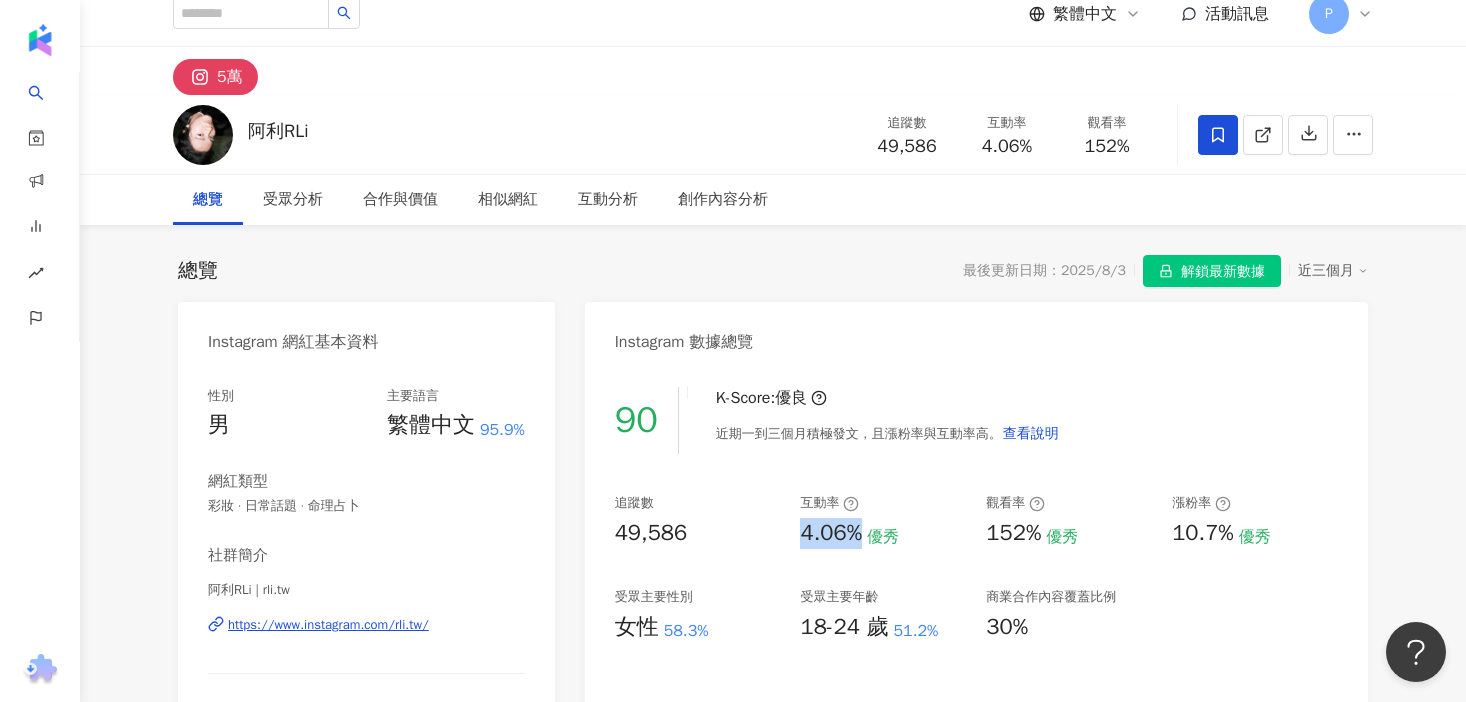 drag, startPoint x: 865, startPoint y: 536, endPoint x: 800, endPoint y: 532, distance: 65.12296 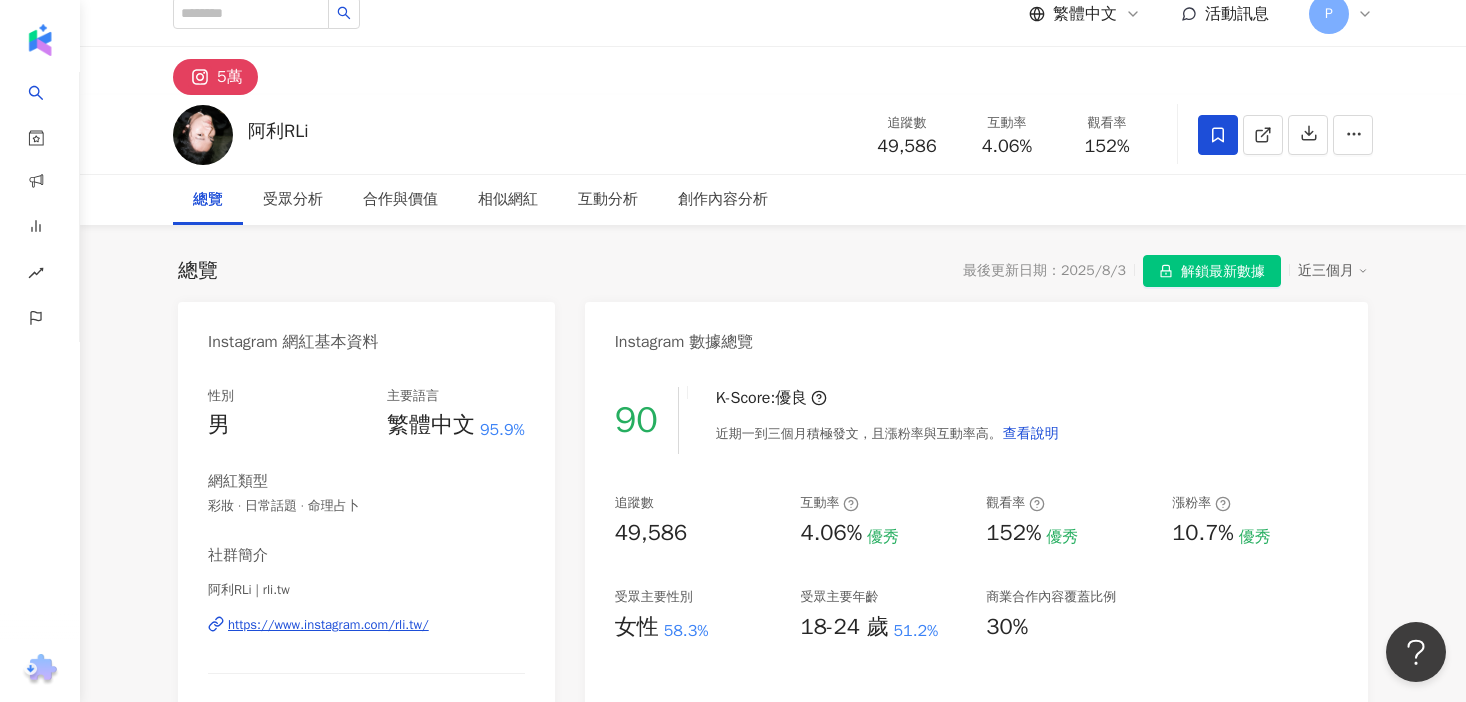 click on "女性" at bounding box center [637, 627] 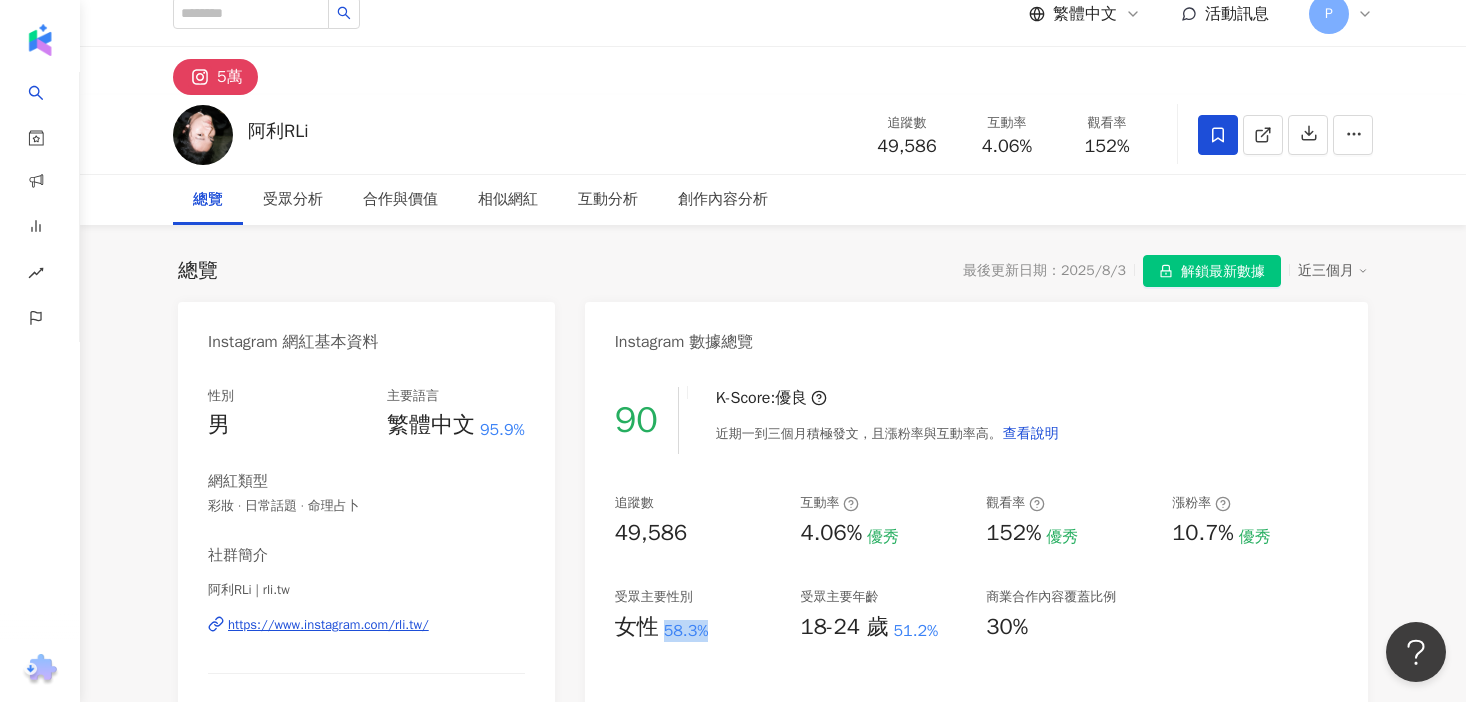 drag, startPoint x: 664, startPoint y: 631, endPoint x: 726, endPoint y: 631, distance: 62 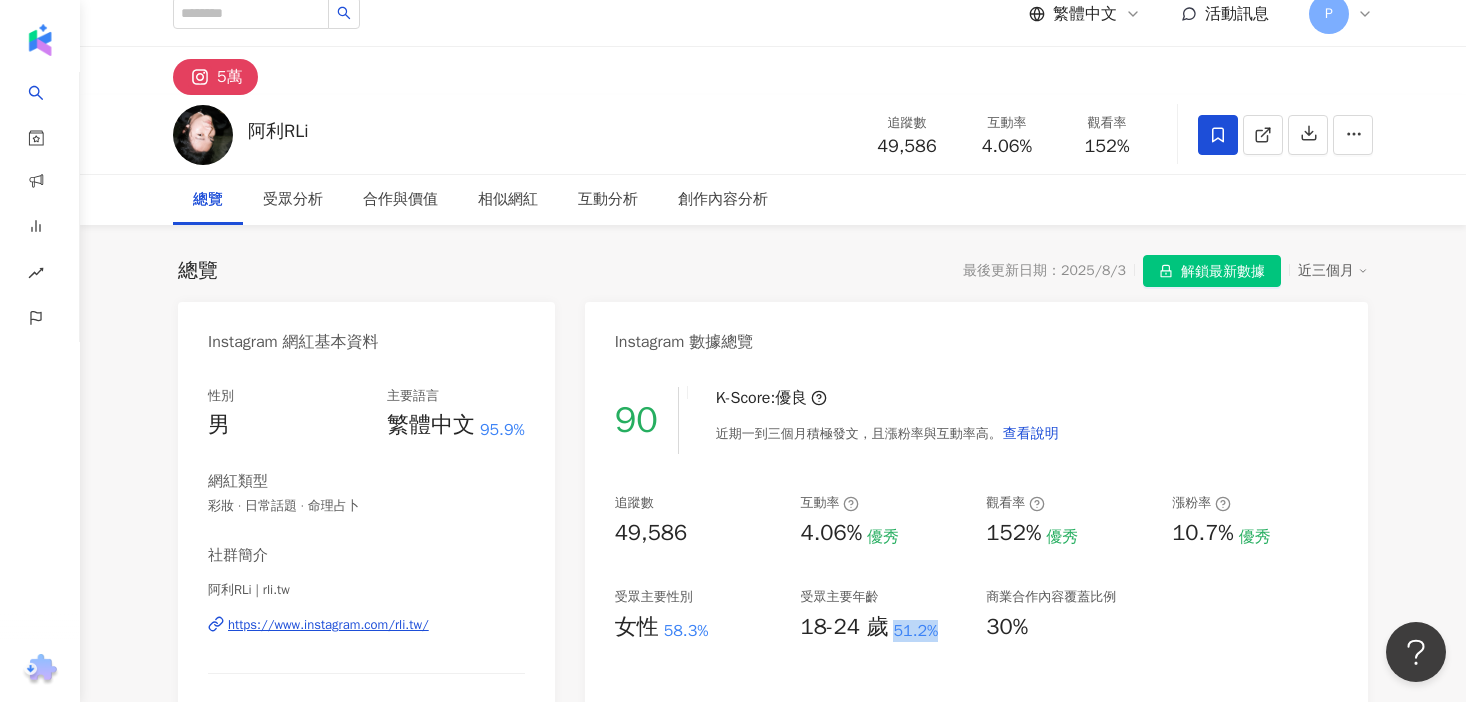 drag, startPoint x: 892, startPoint y: 628, endPoint x: 938, endPoint y: 628, distance: 46 